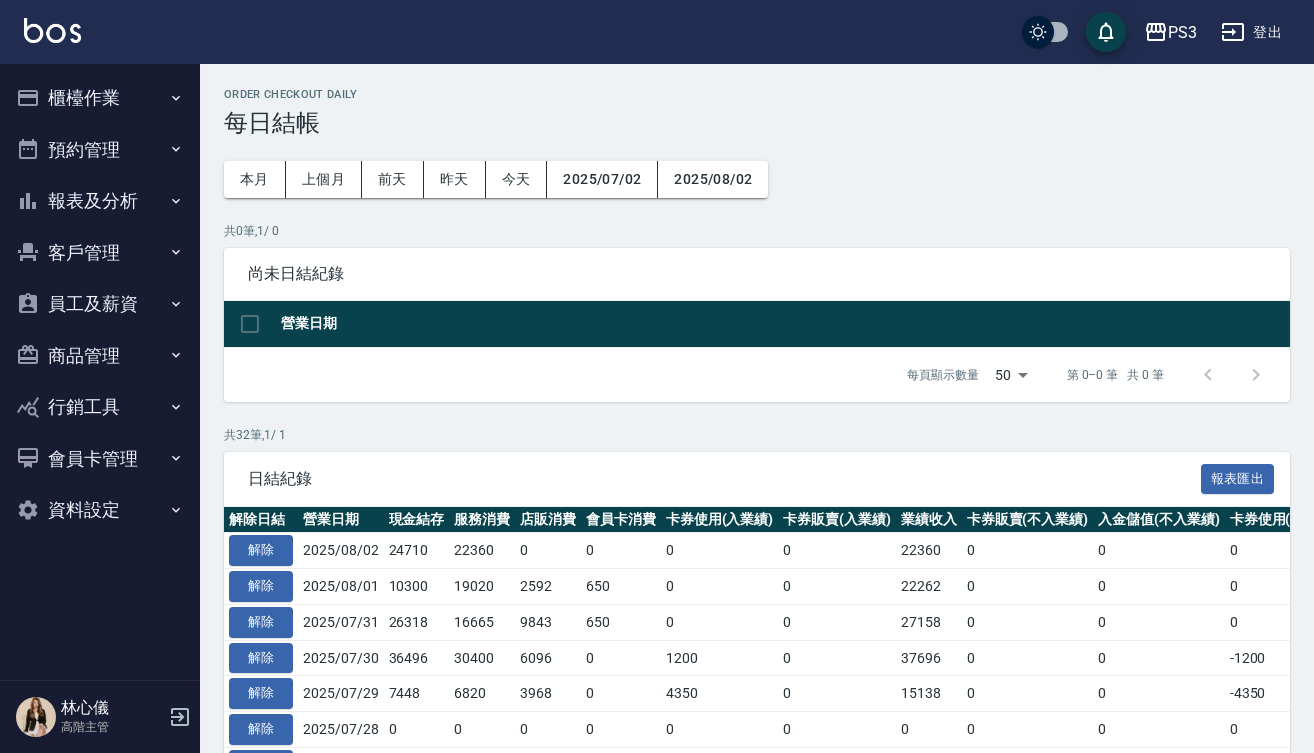 scroll, scrollTop: 649, scrollLeft: 0, axis: vertical 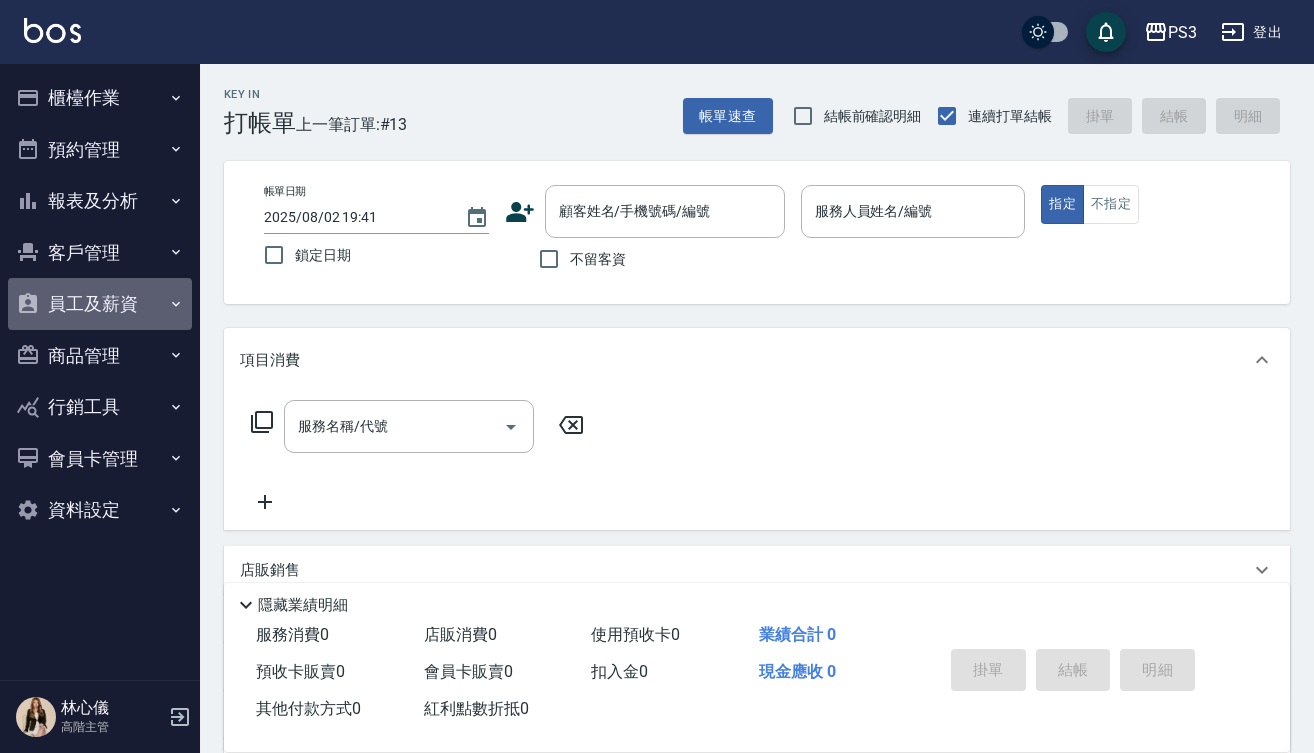 click on "員工及薪資" at bounding box center [100, 304] 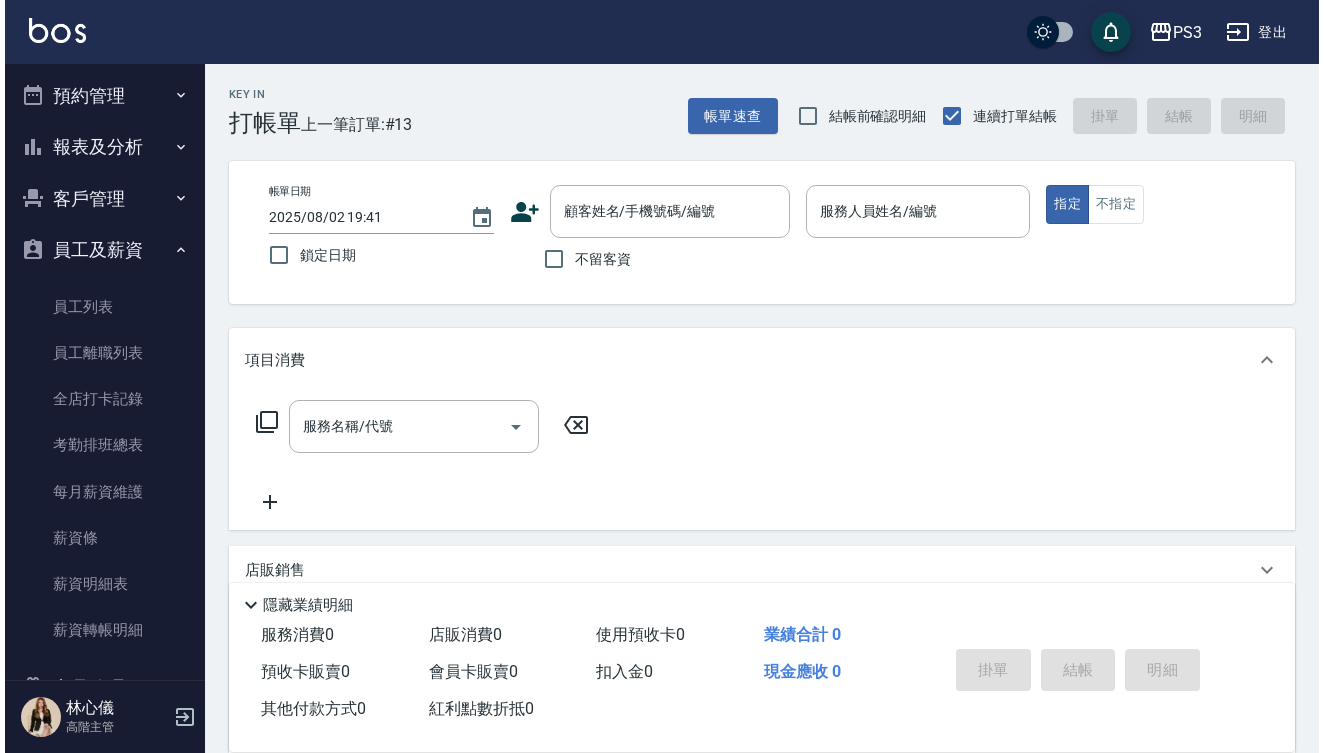 scroll, scrollTop: 58, scrollLeft: 0, axis: vertical 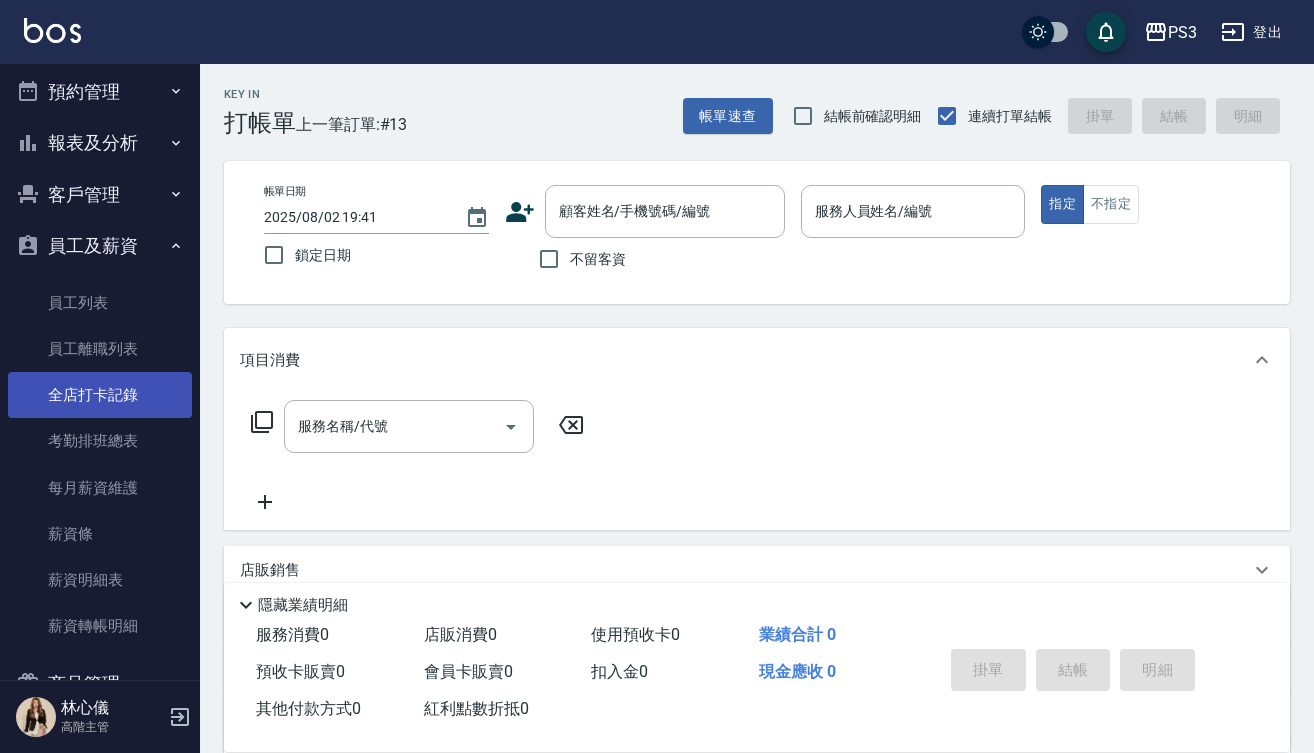 click on "全店打卡記錄" at bounding box center [100, 395] 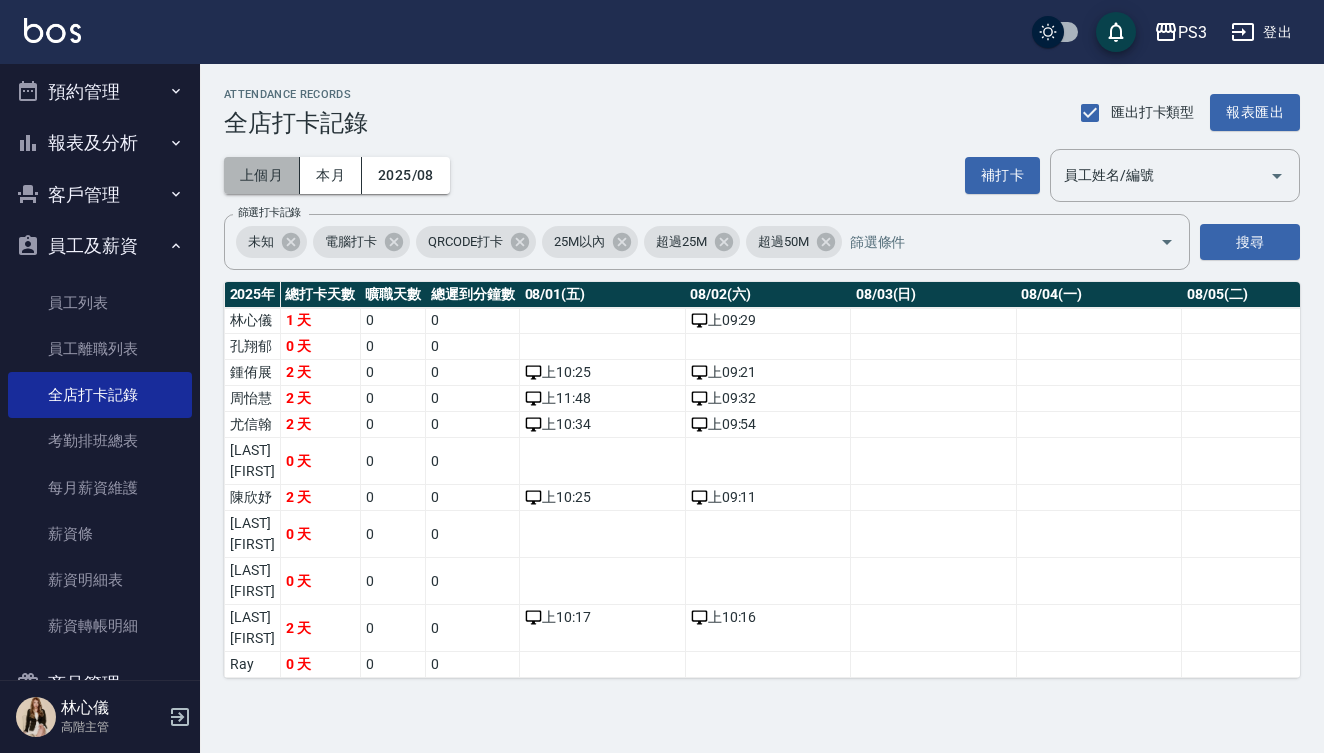 click on "上個月" at bounding box center (262, 175) 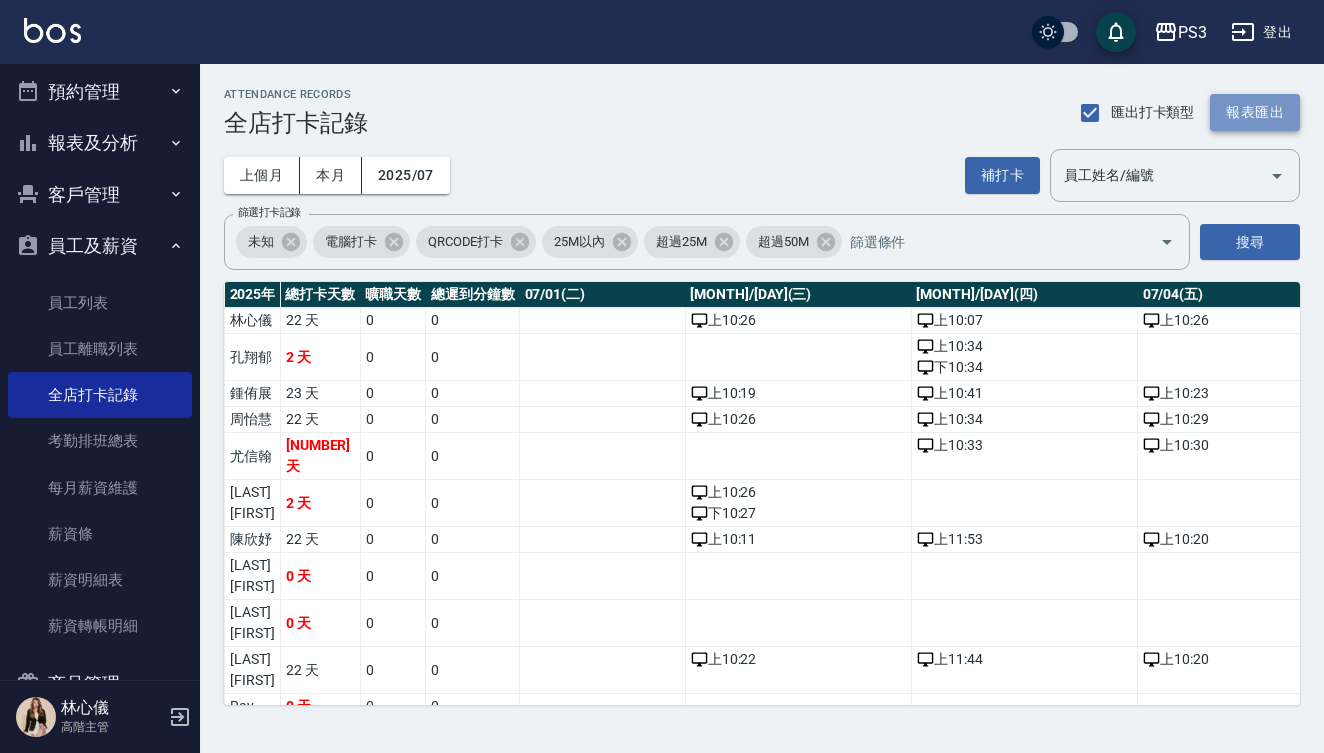 click on "報表匯出" at bounding box center [1255, 112] 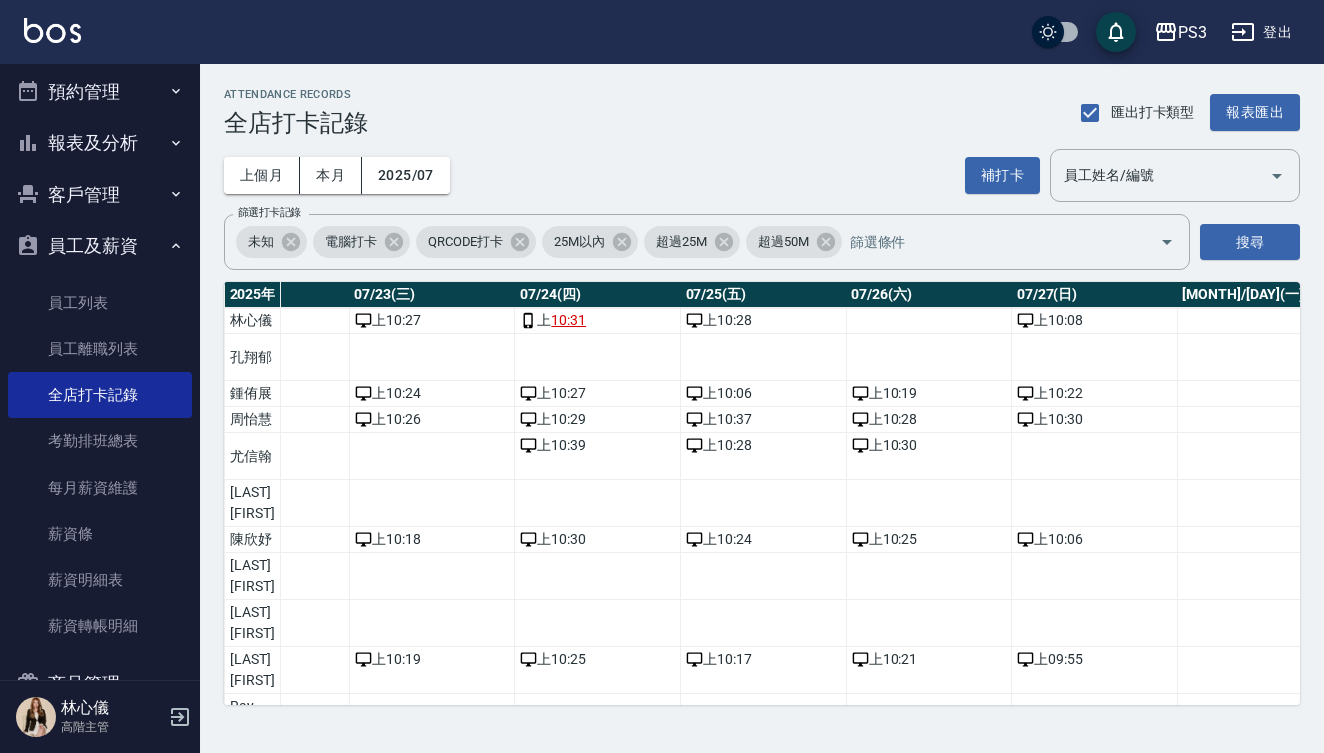 scroll, scrollTop: 0, scrollLeft: 4358, axis: horizontal 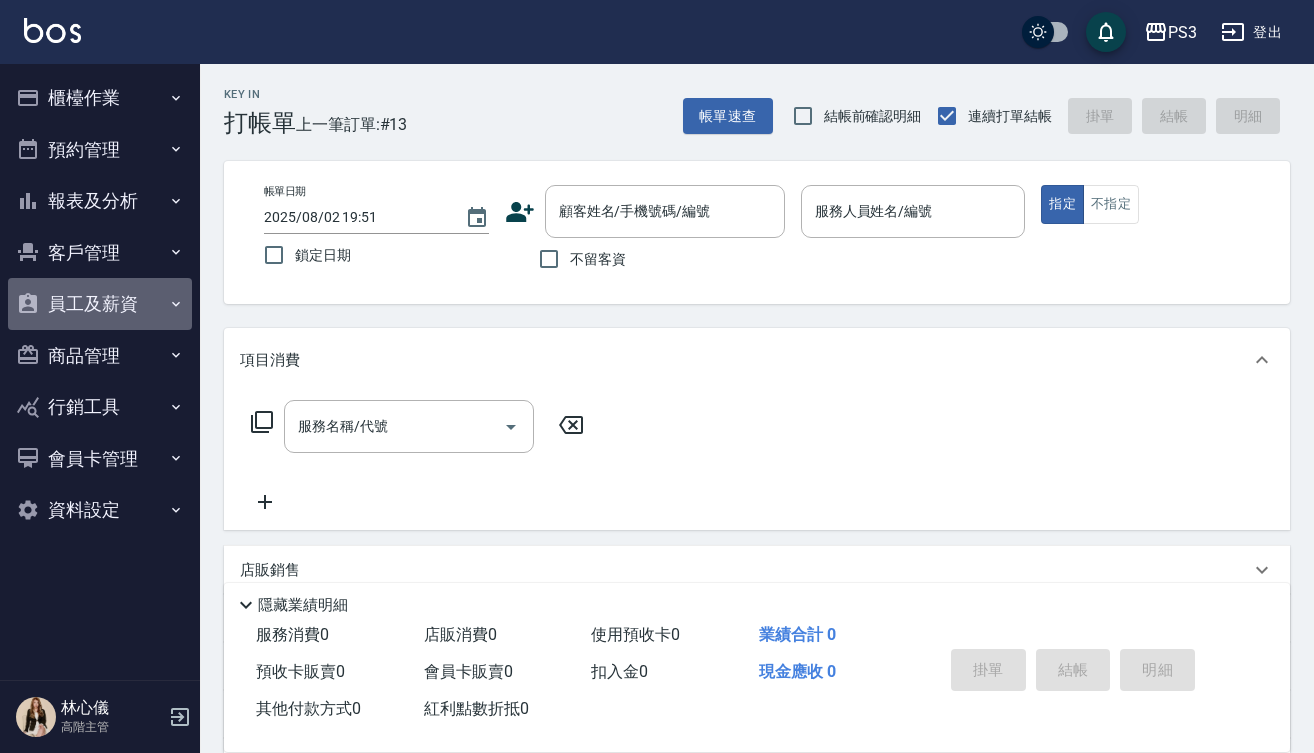 click on "員工及薪資" at bounding box center [100, 304] 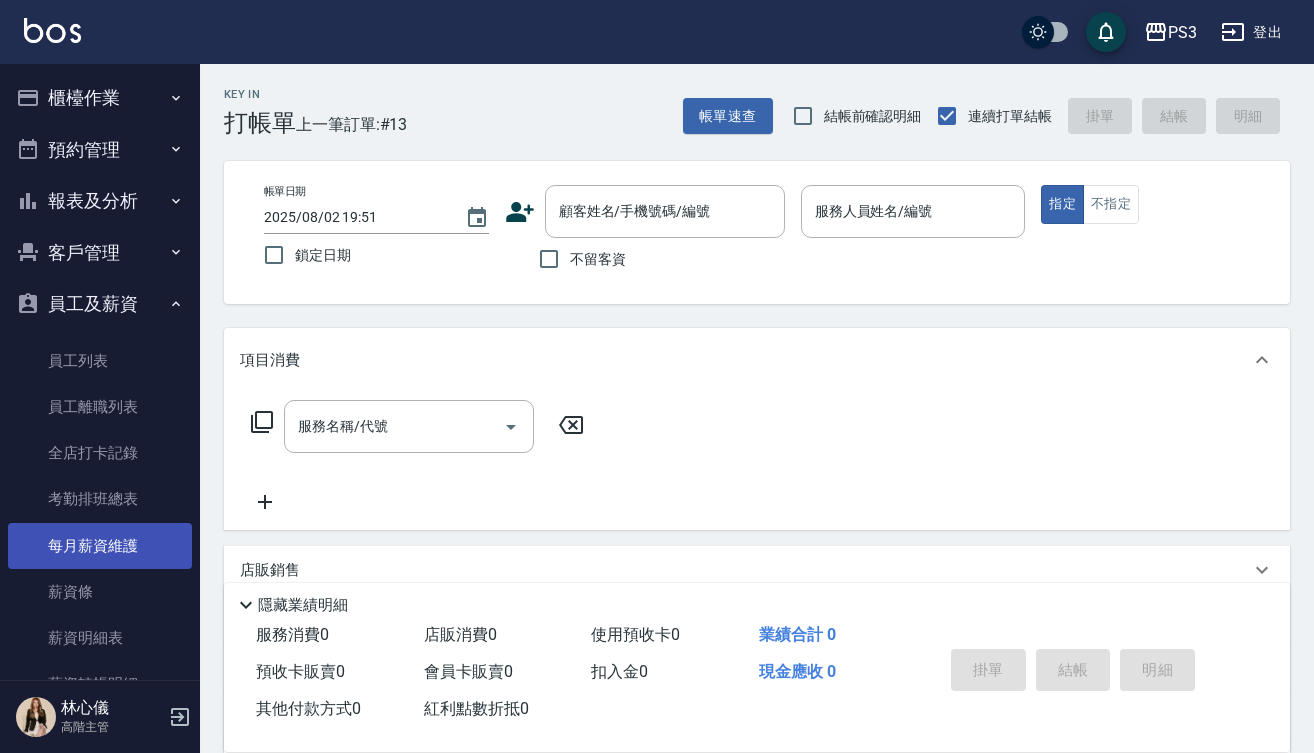 click on "每月薪資維護" at bounding box center [100, 546] 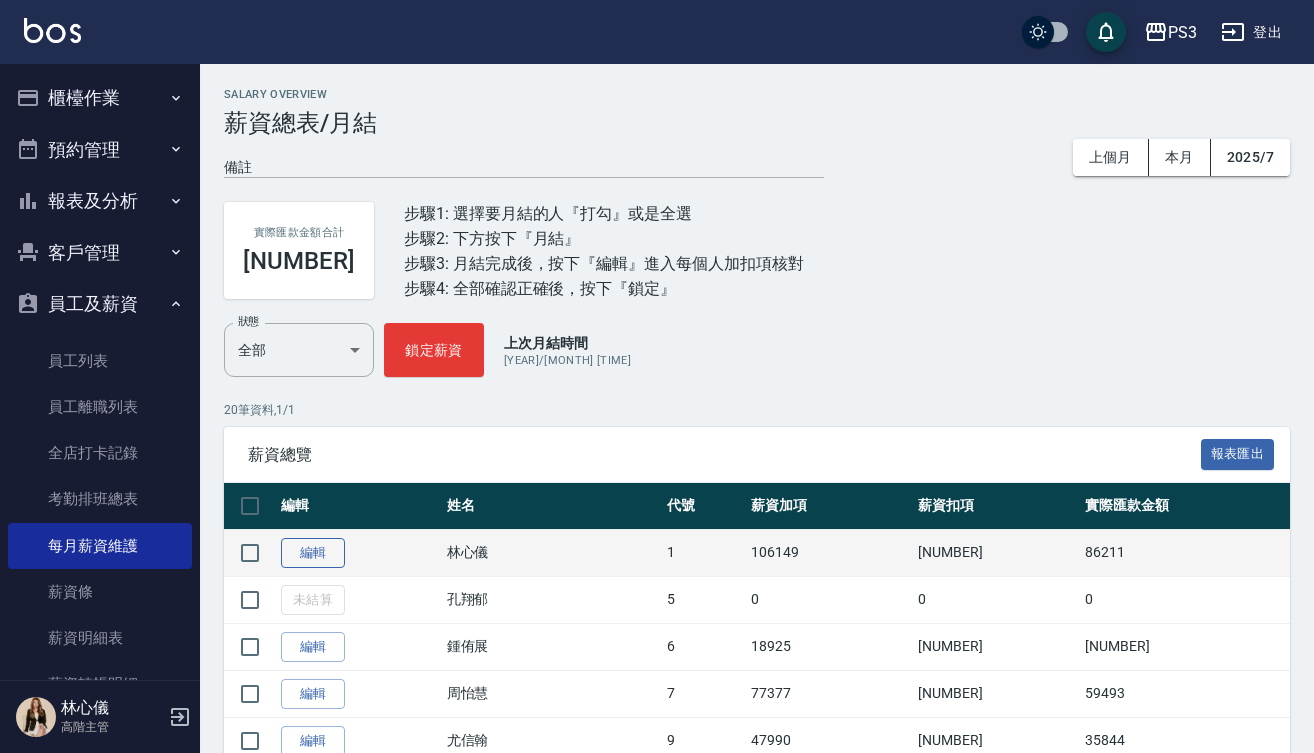 click on "編輯" at bounding box center (313, 553) 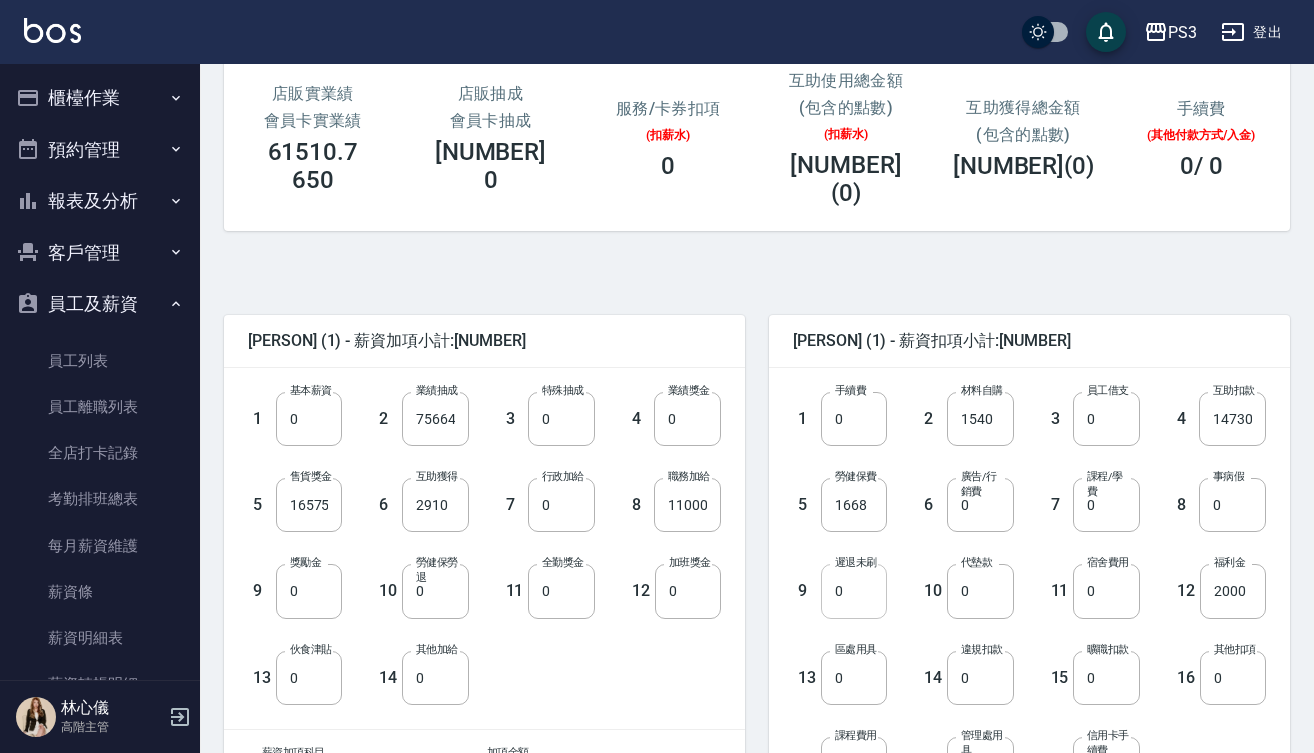 scroll, scrollTop: 279, scrollLeft: 0, axis: vertical 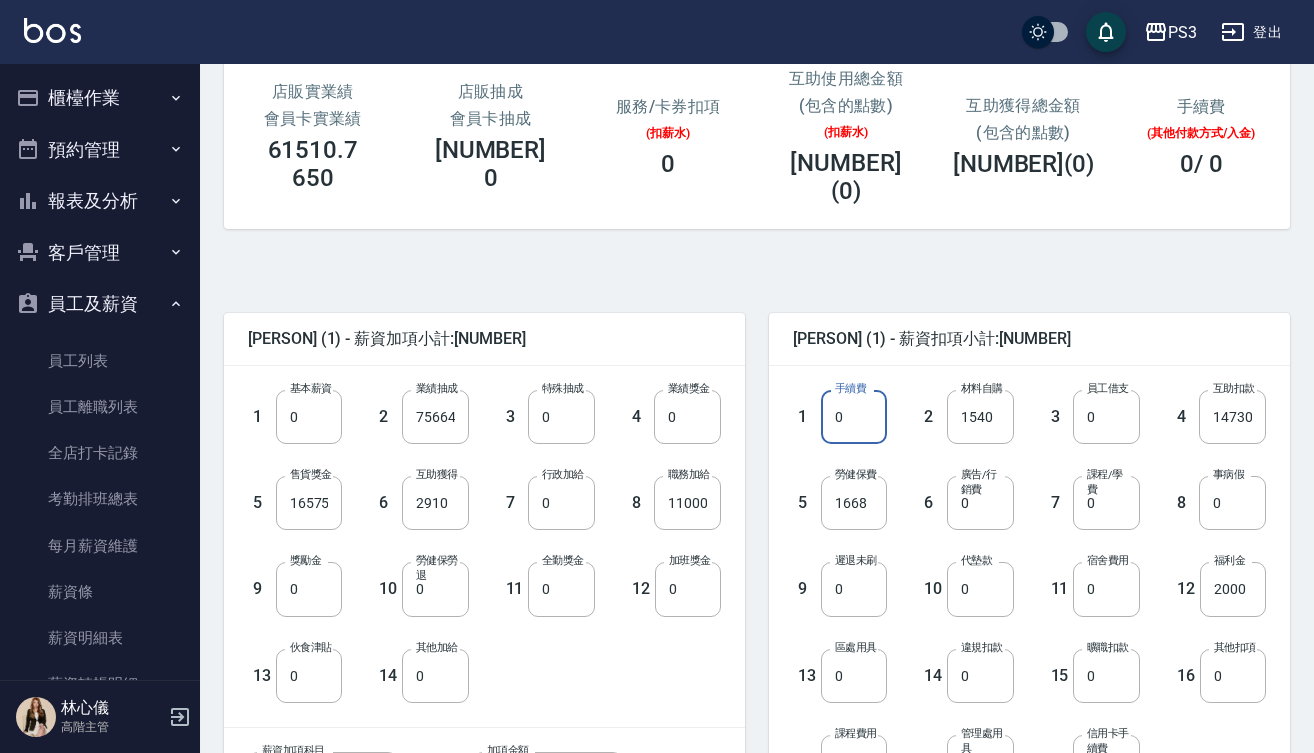 click on "0" at bounding box center (854, 417) 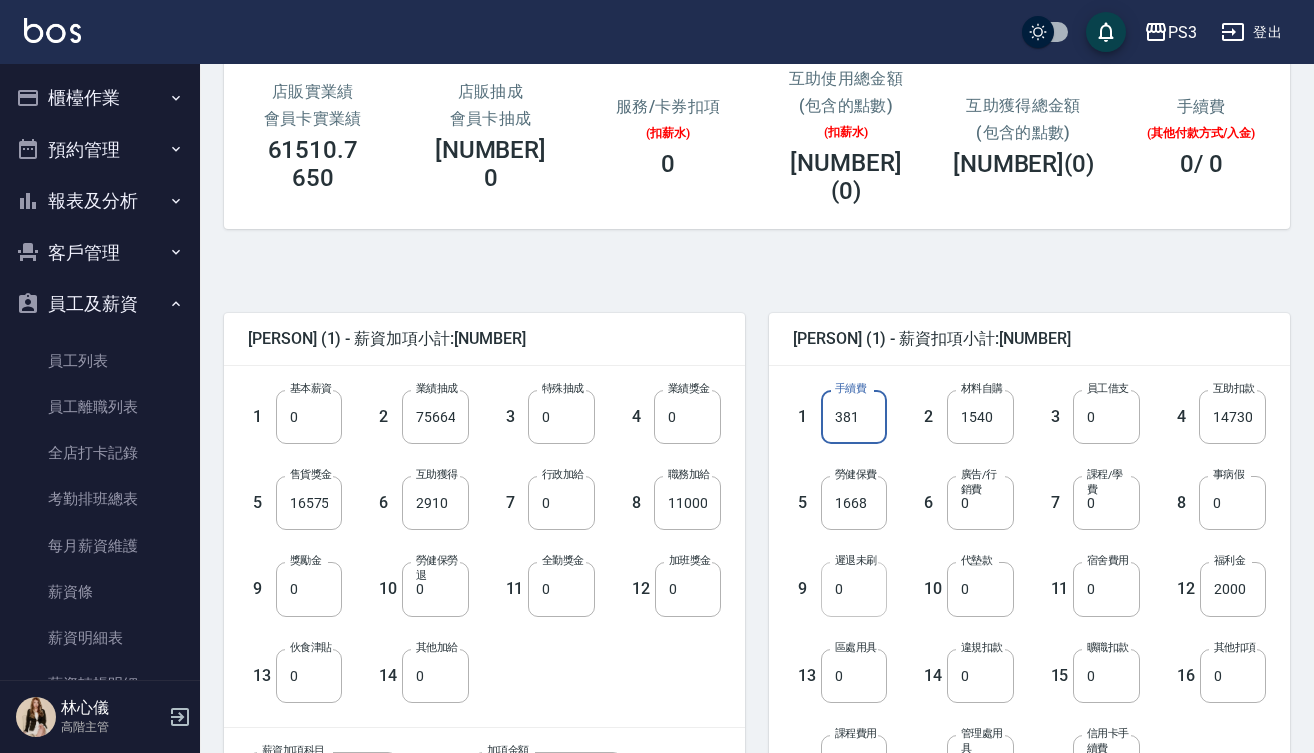 type on "381" 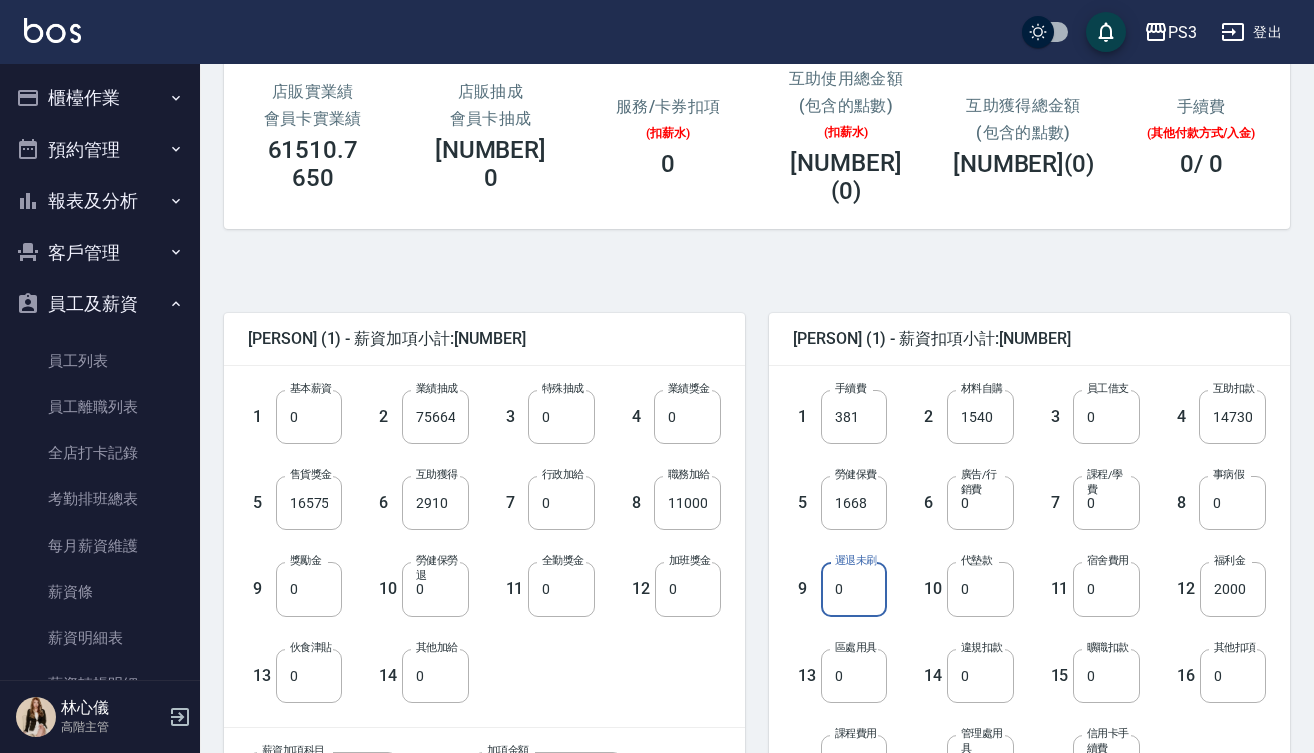 click on "0" at bounding box center [854, 589] 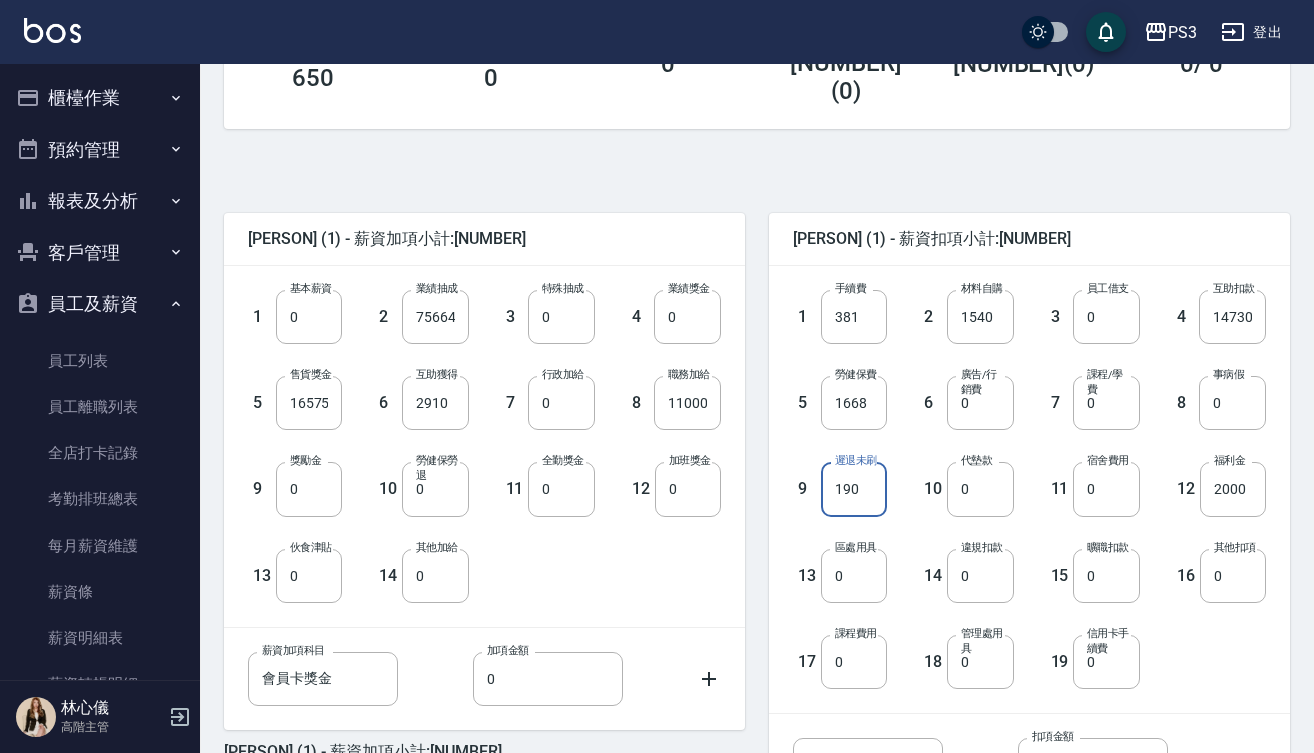 scroll, scrollTop: 392, scrollLeft: 0, axis: vertical 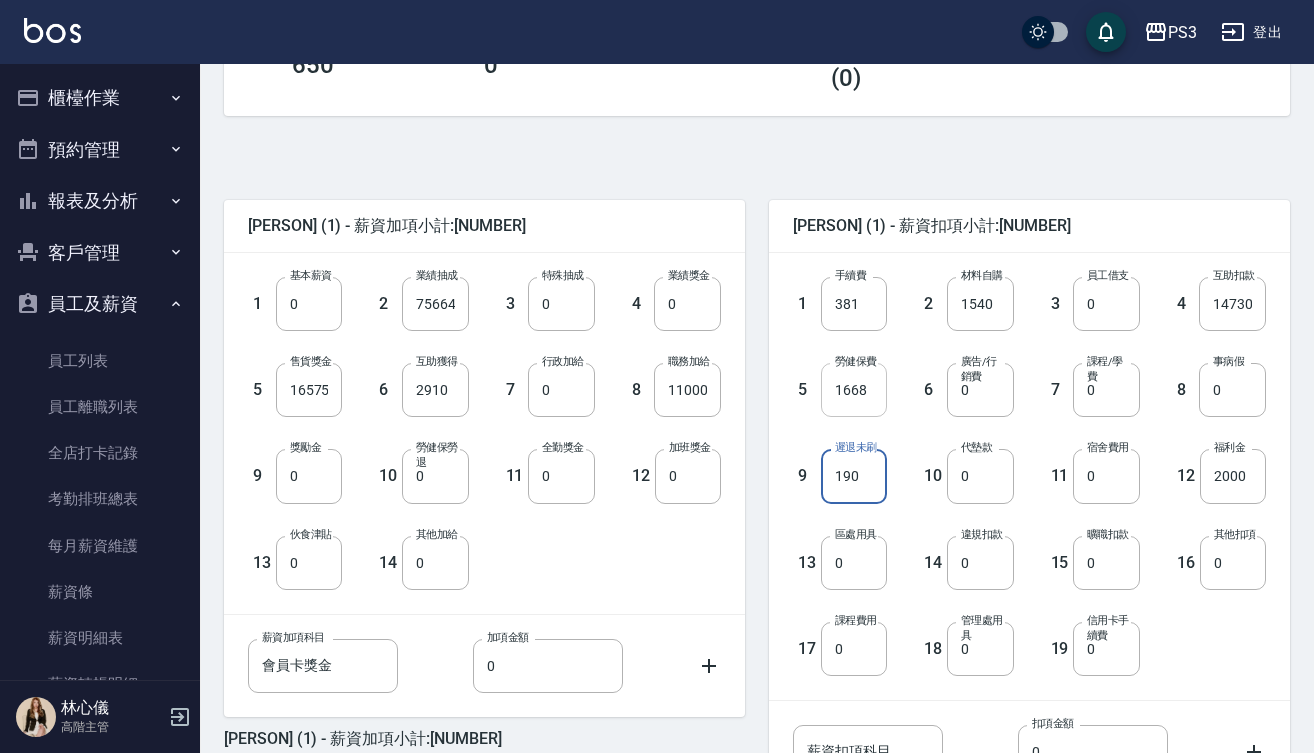 type on "190" 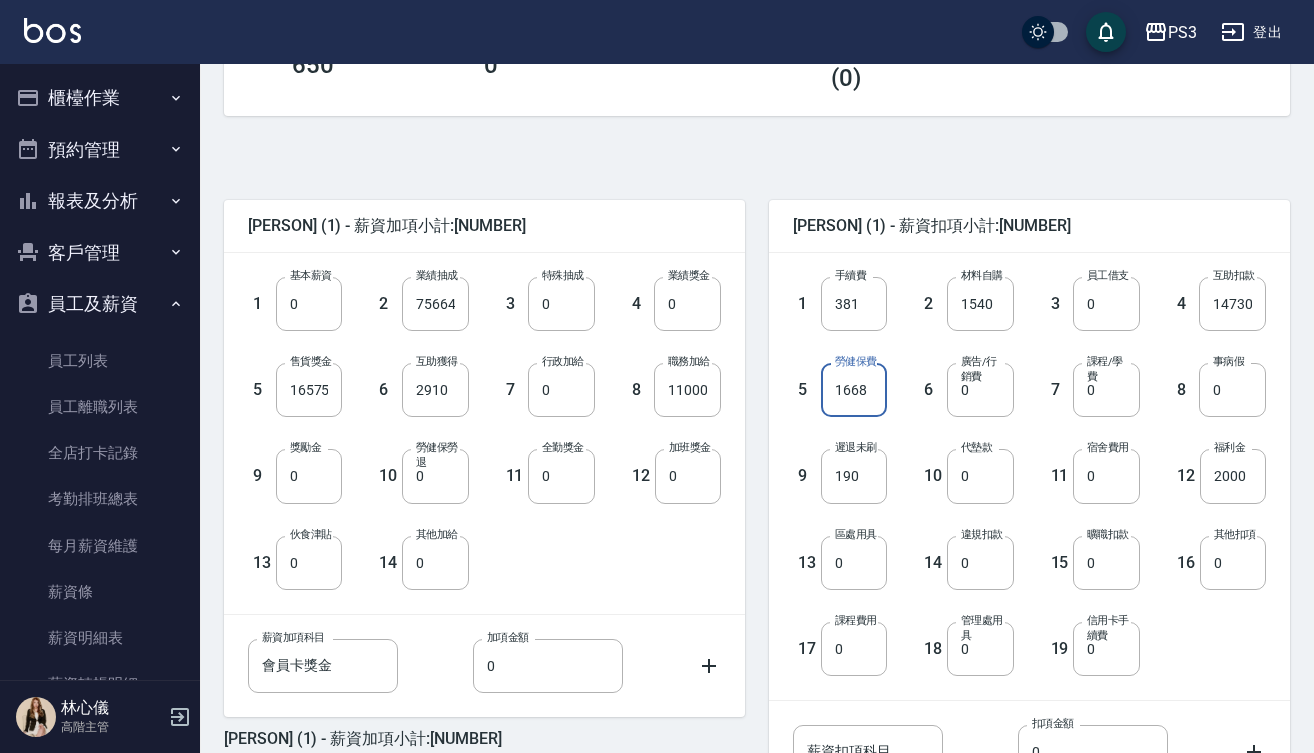 click on "1668" at bounding box center [854, 390] 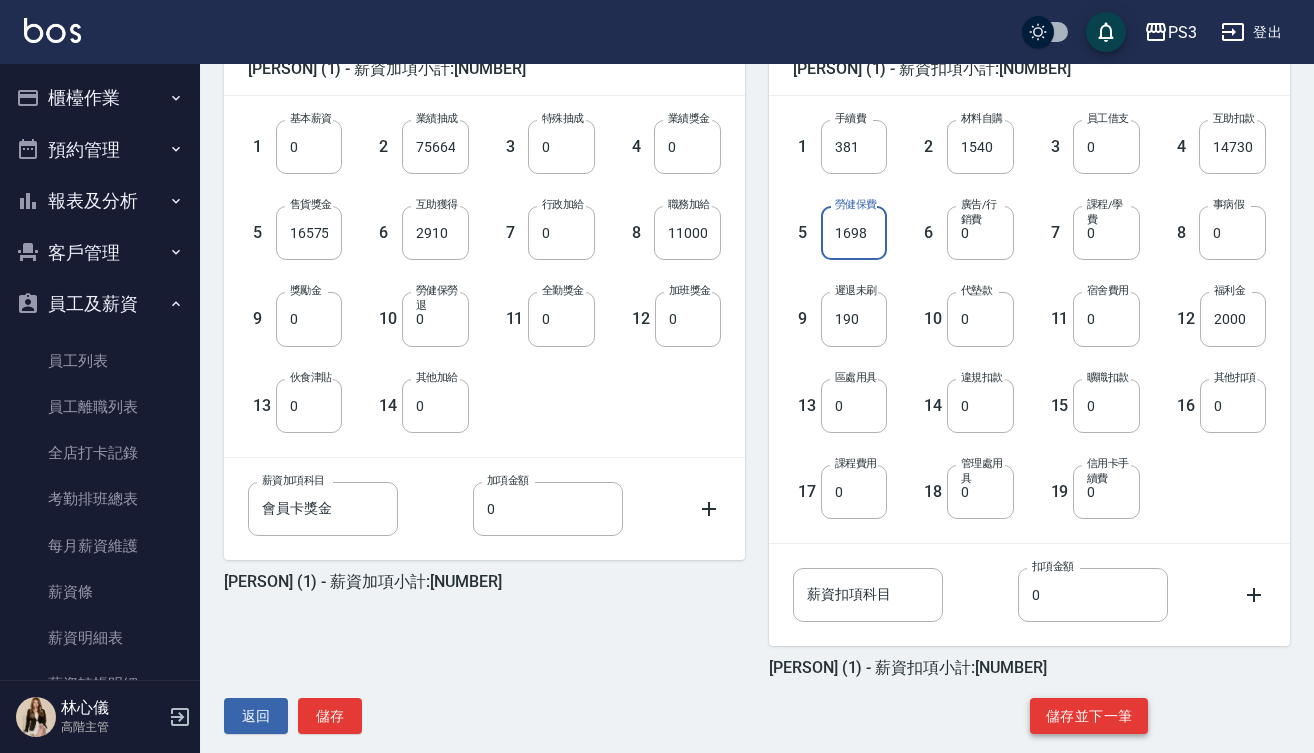 scroll, scrollTop: 548, scrollLeft: 0, axis: vertical 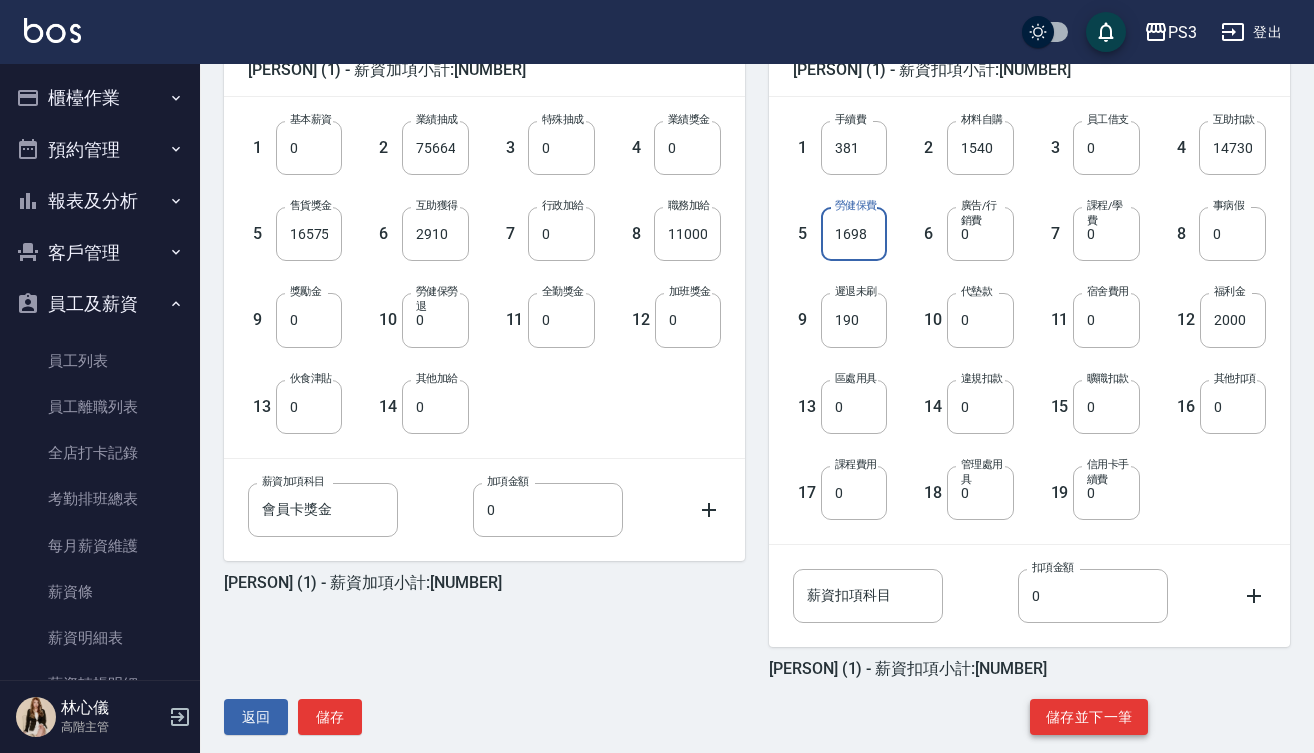 type on "1698" 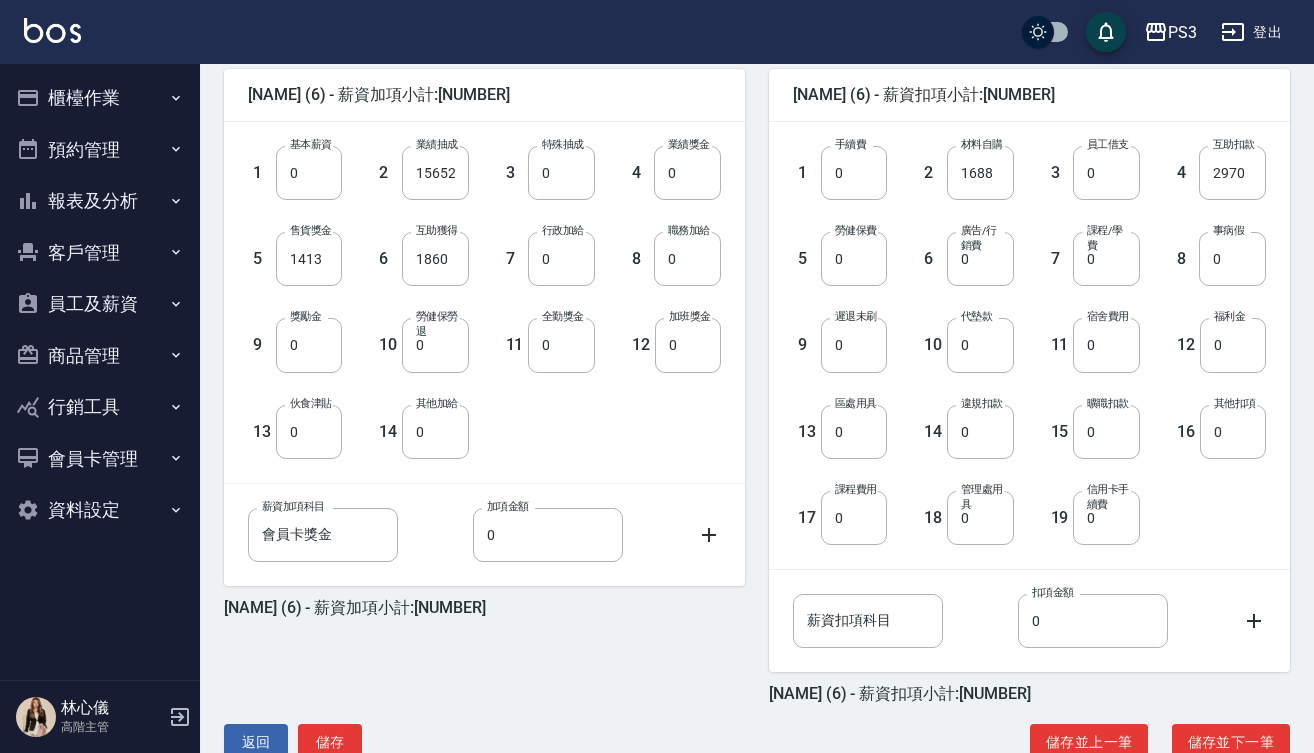 scroll, scrollTop: 517, scrollLeft: 0, axis: vertical 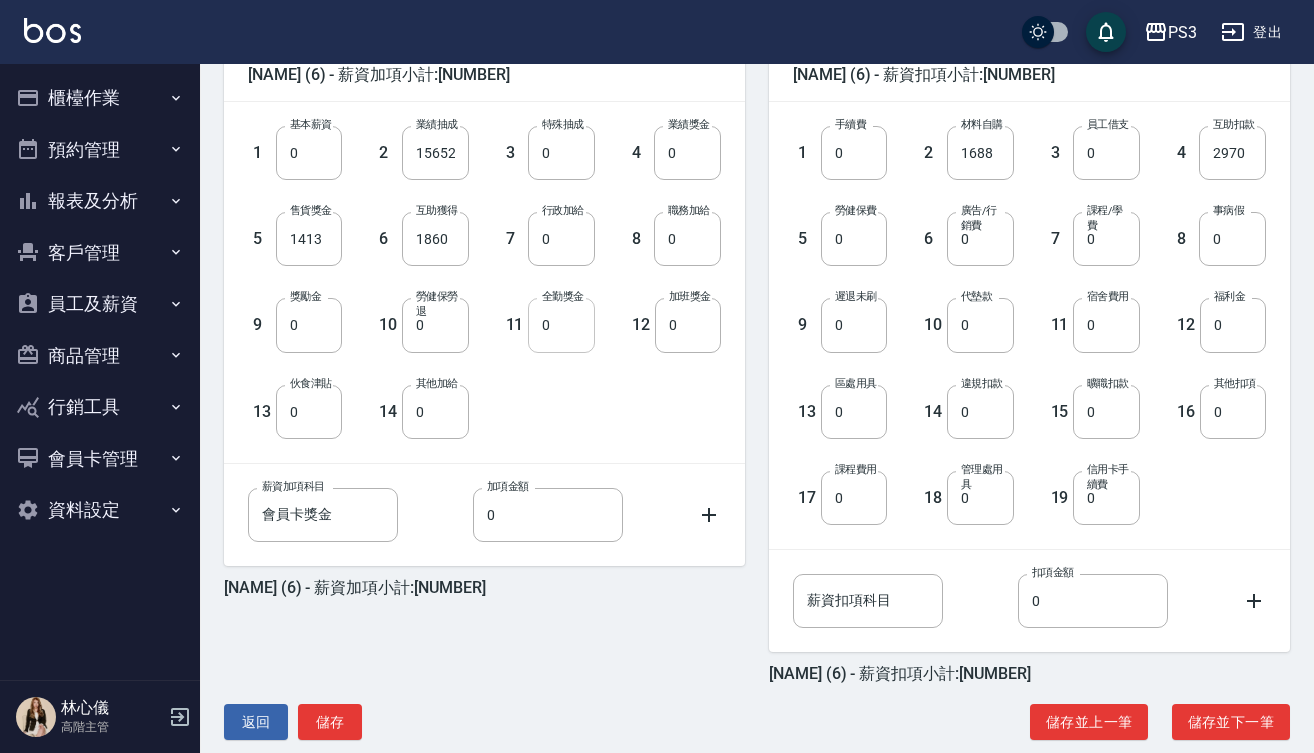 click on "0" at bounding box center (561, 325) 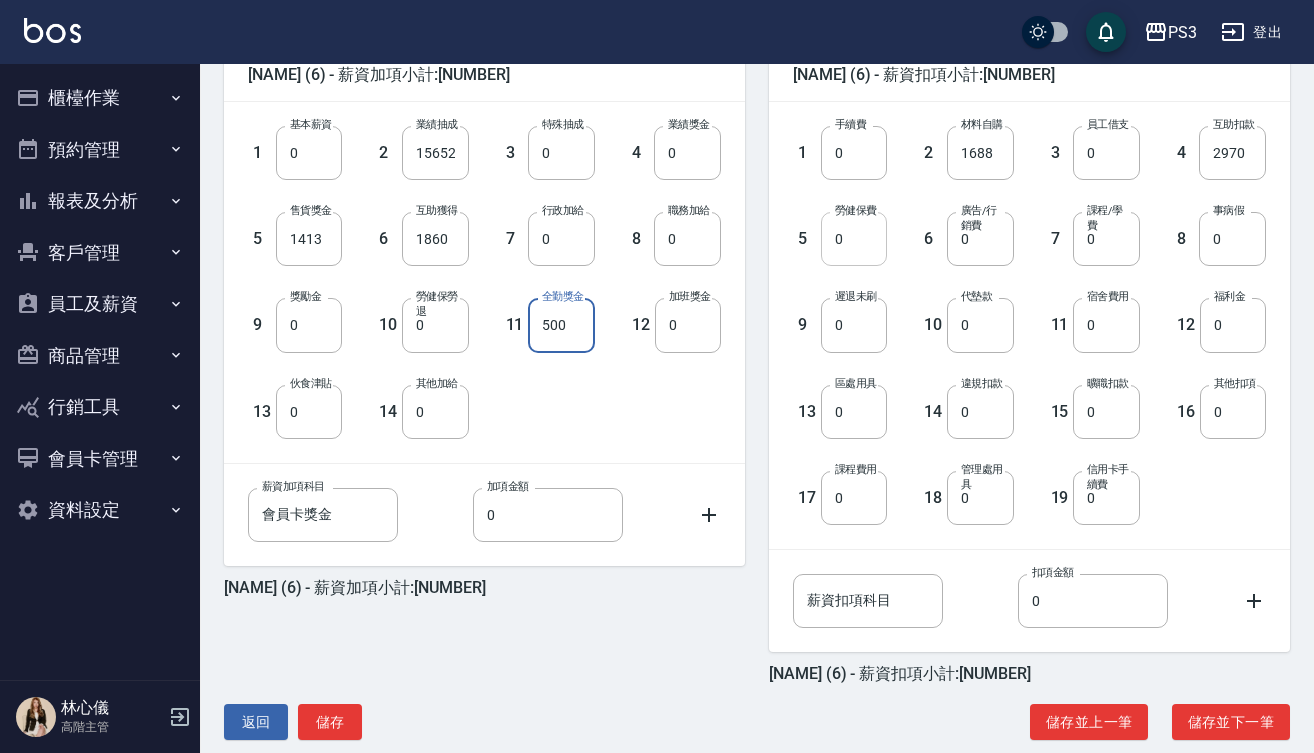 type on "500" 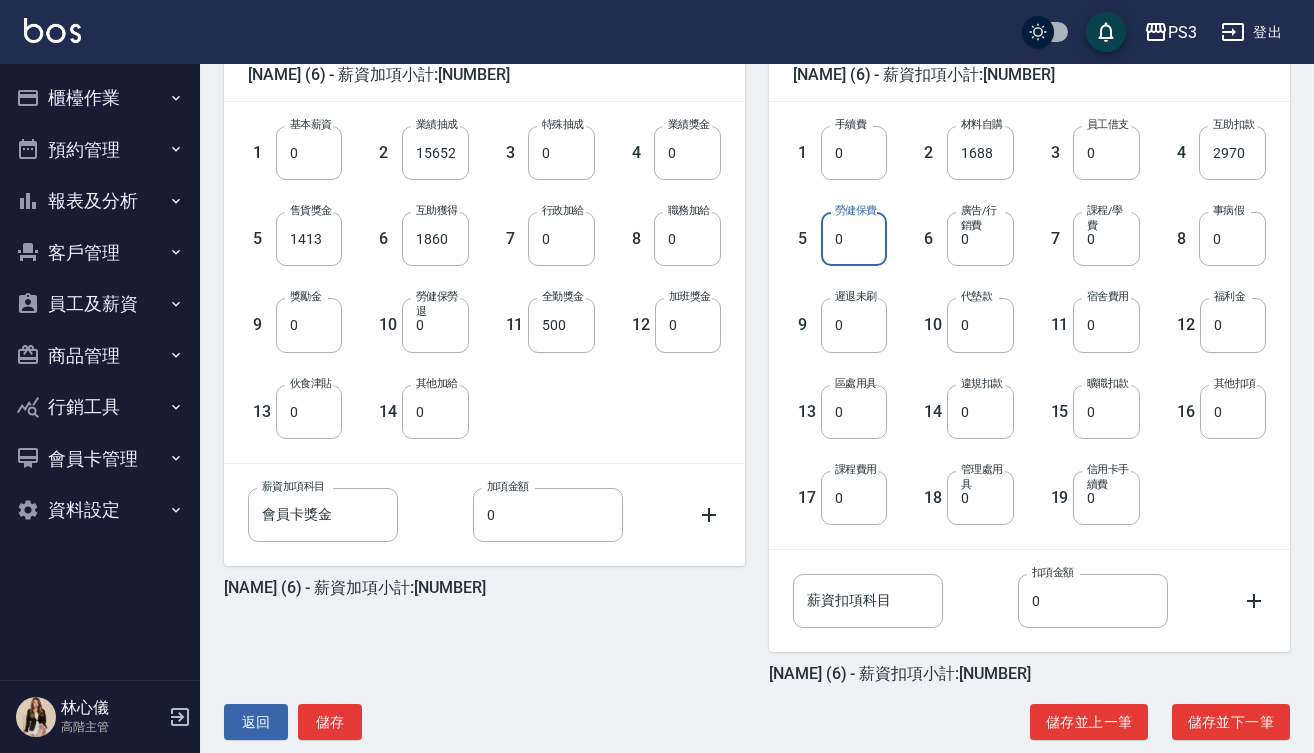 click on "0" at bounding box center [854, 239] 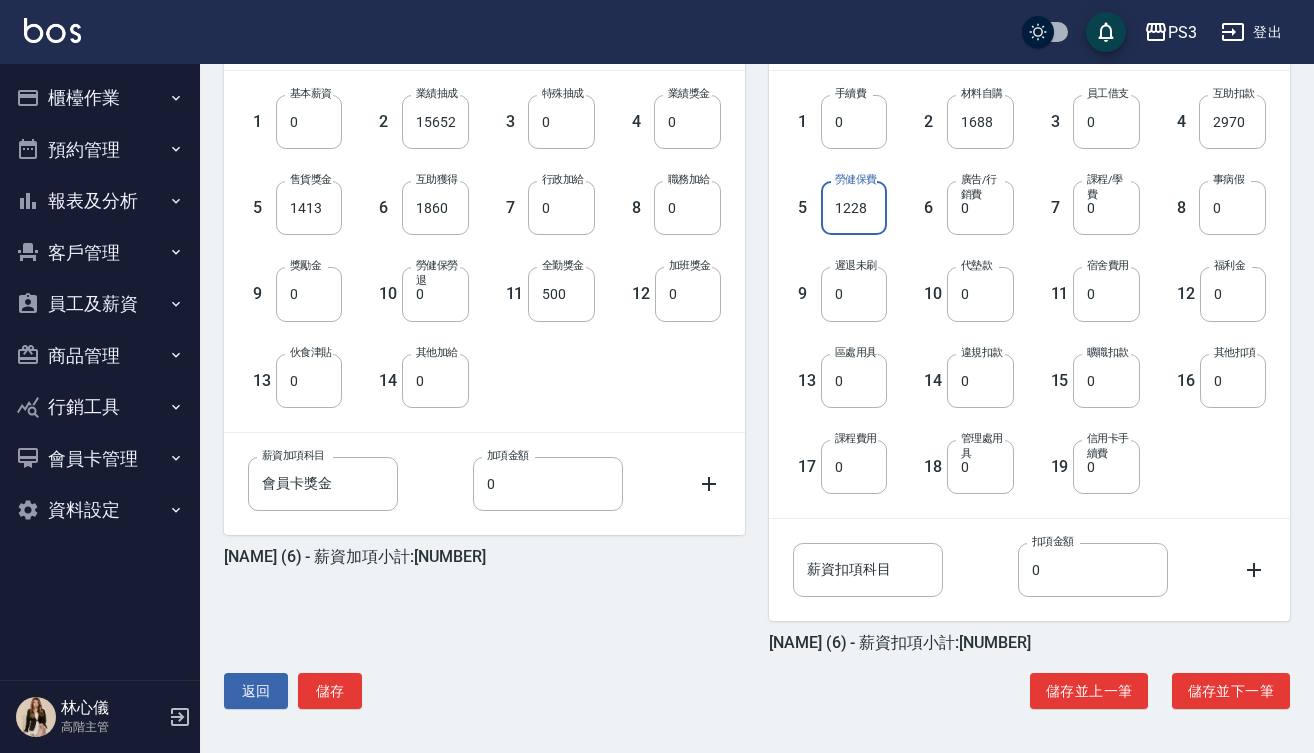 scroll, scrollTop: 548, scrollLeft: 0, axis: vertical 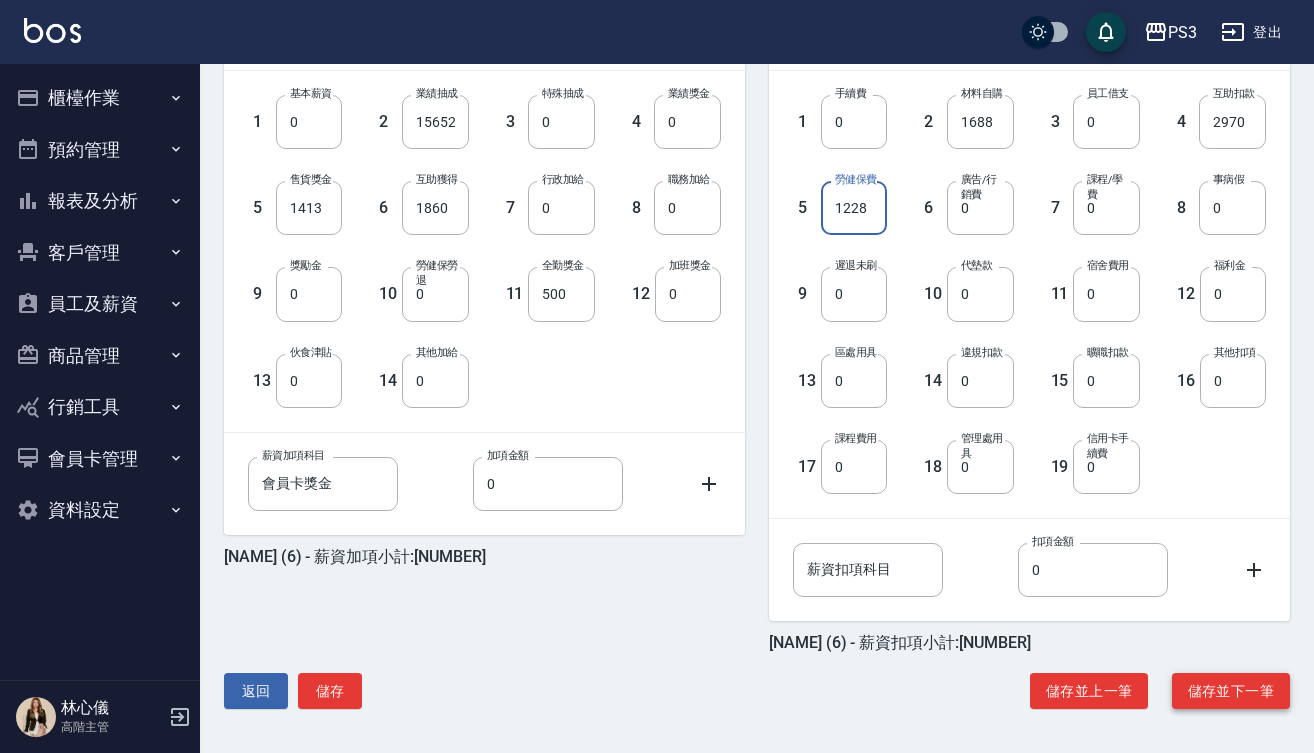type on "1228" 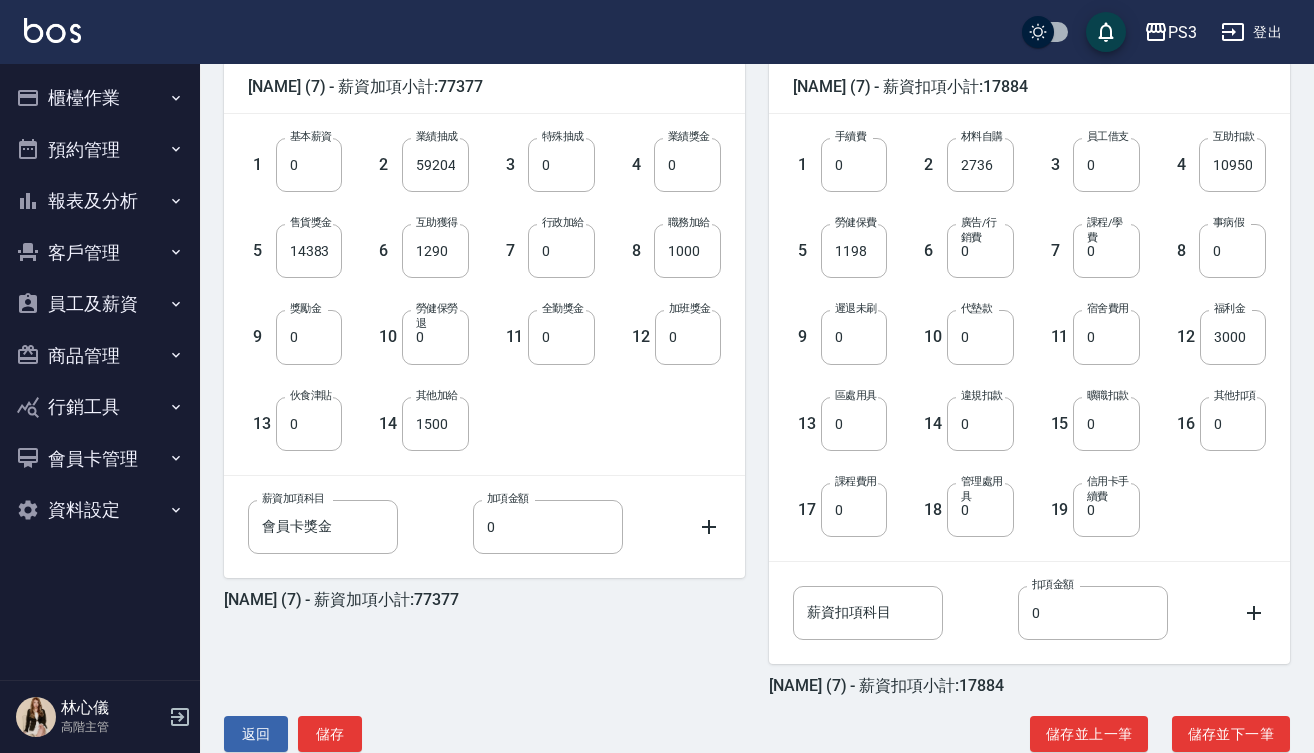 scroll, scrollTop: 503, scrollLeft: 0, axis: vertical 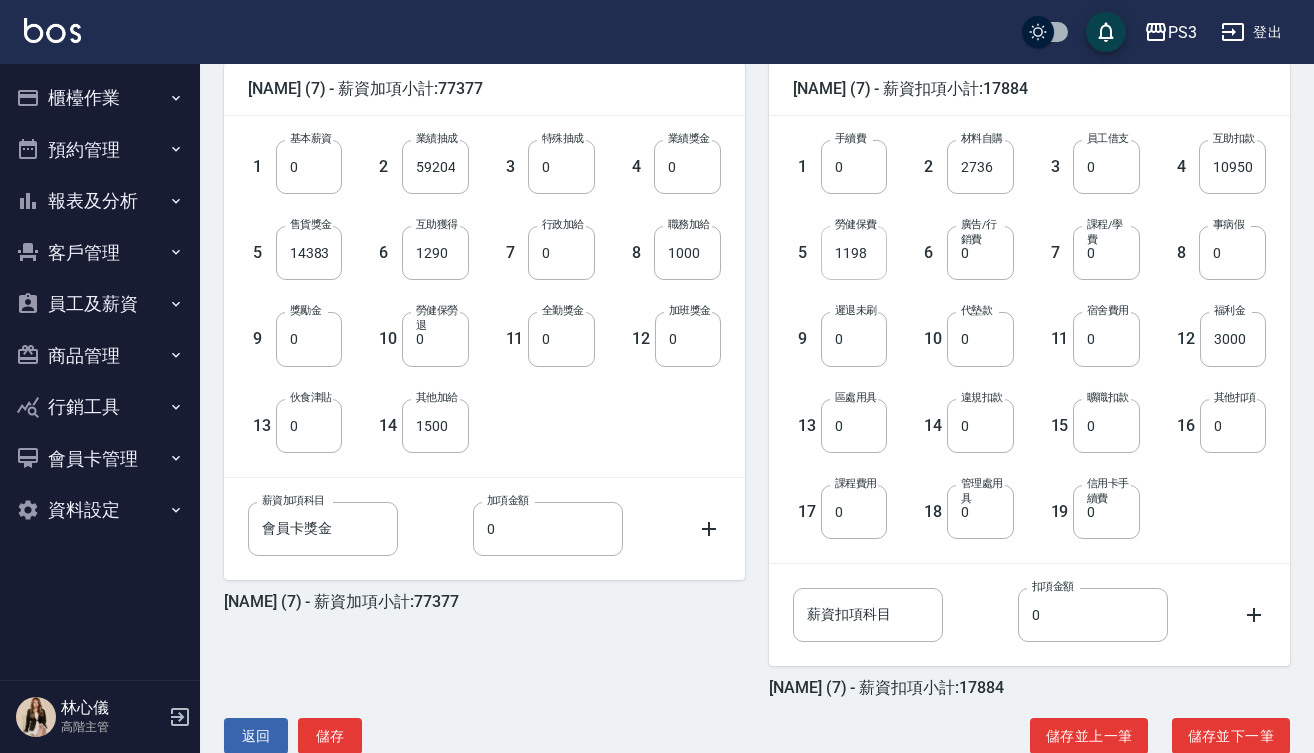 click on "1198" at bounding box center (854, 253) 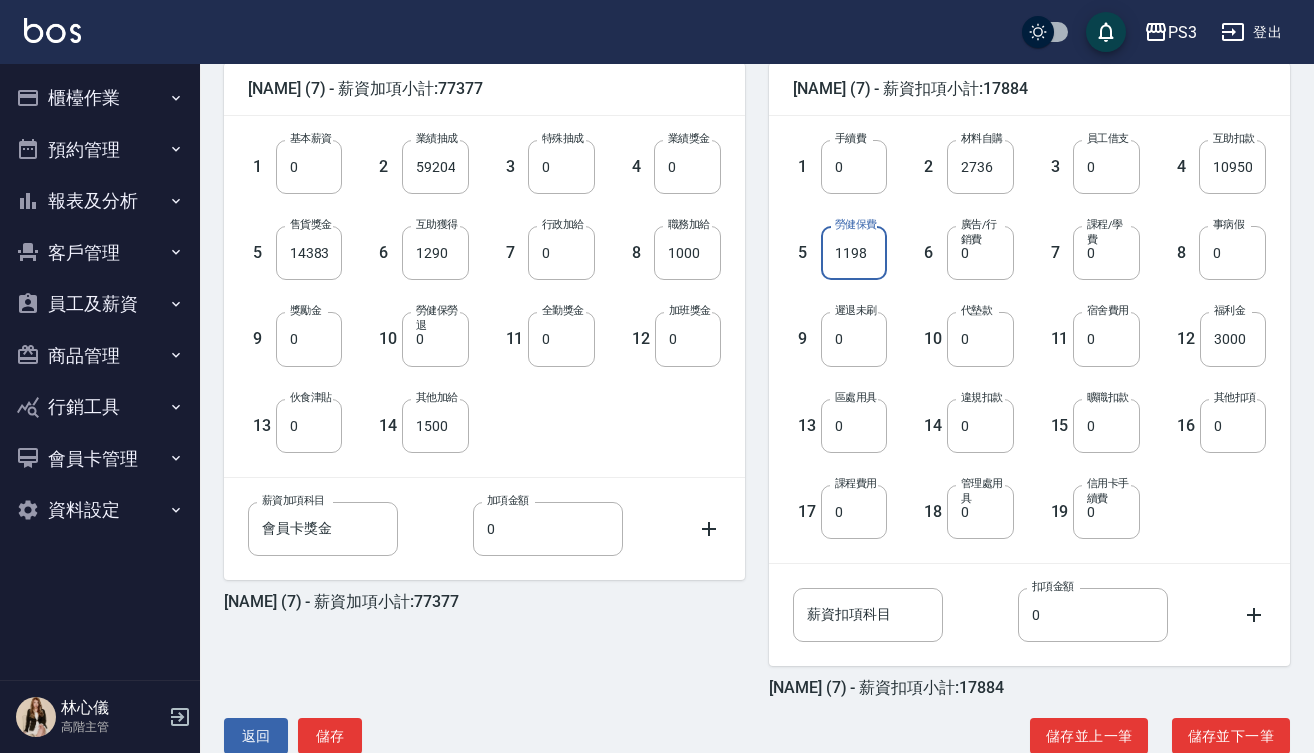 click on "1198" at bounding box center [854, 253] 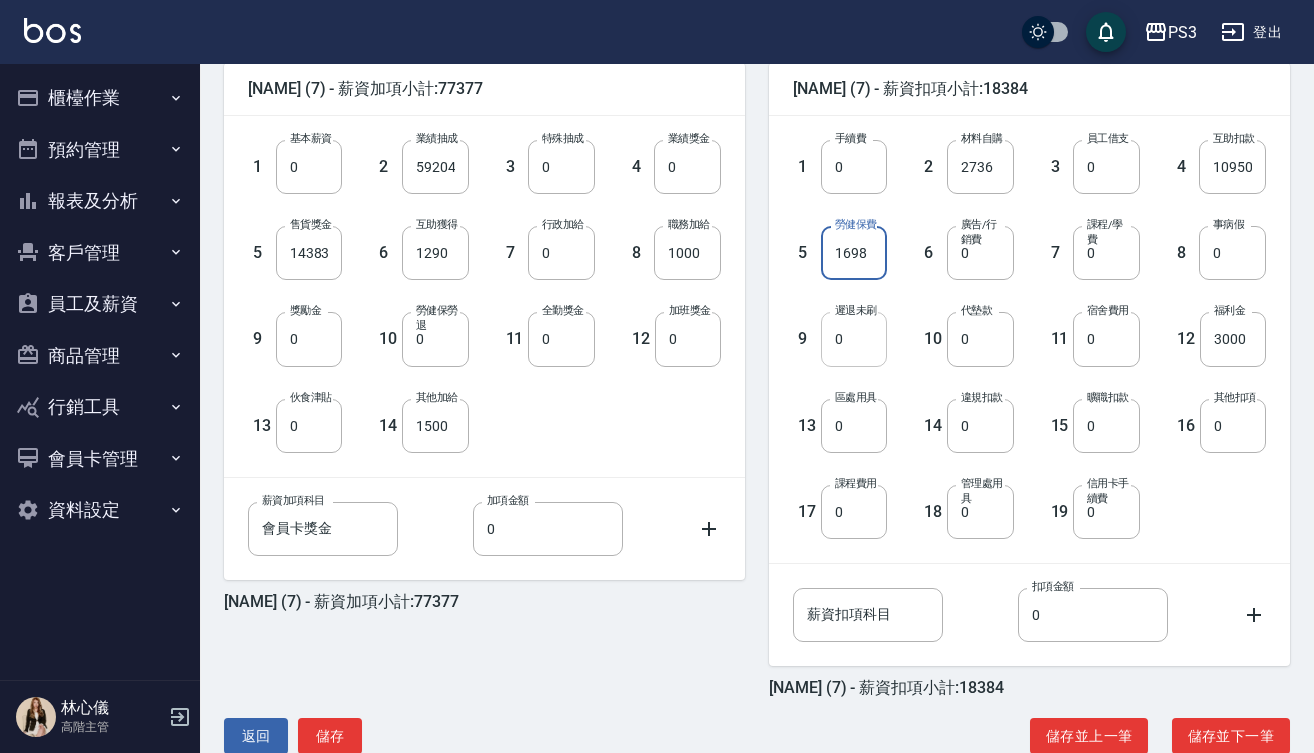 type on "1698" 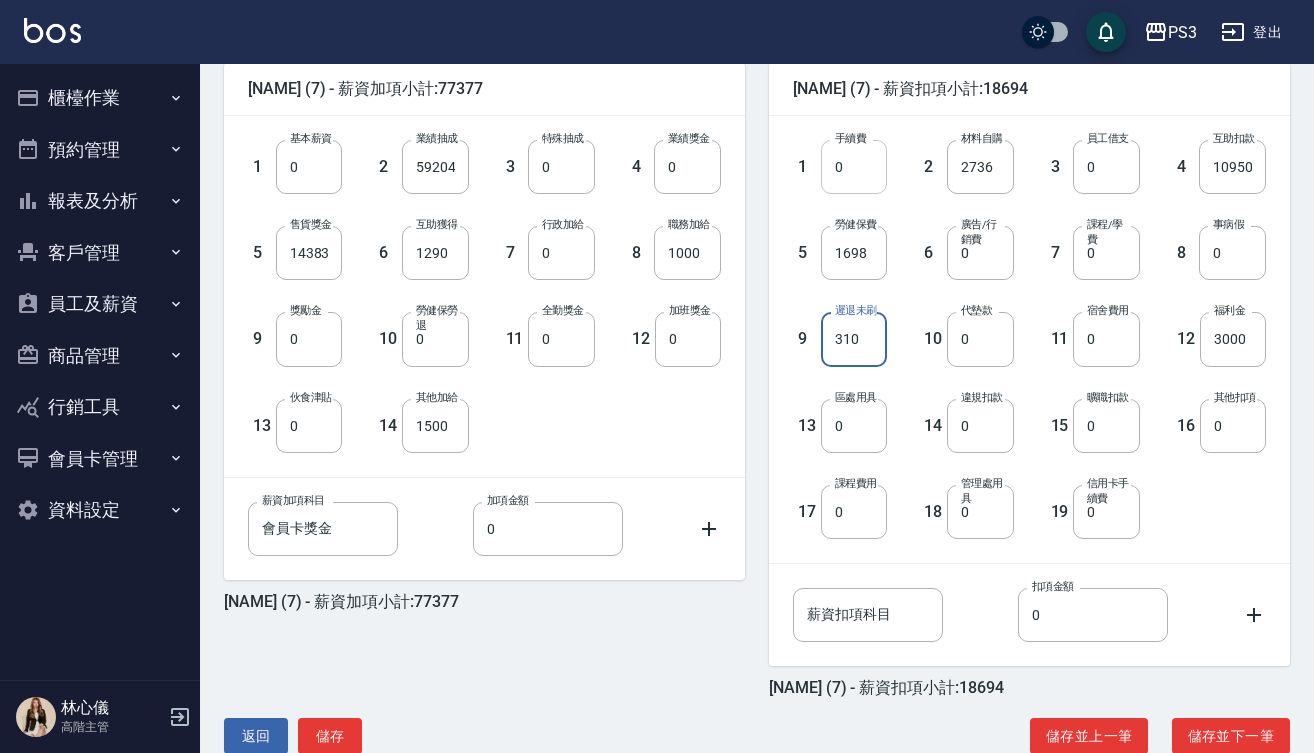 type on "310" 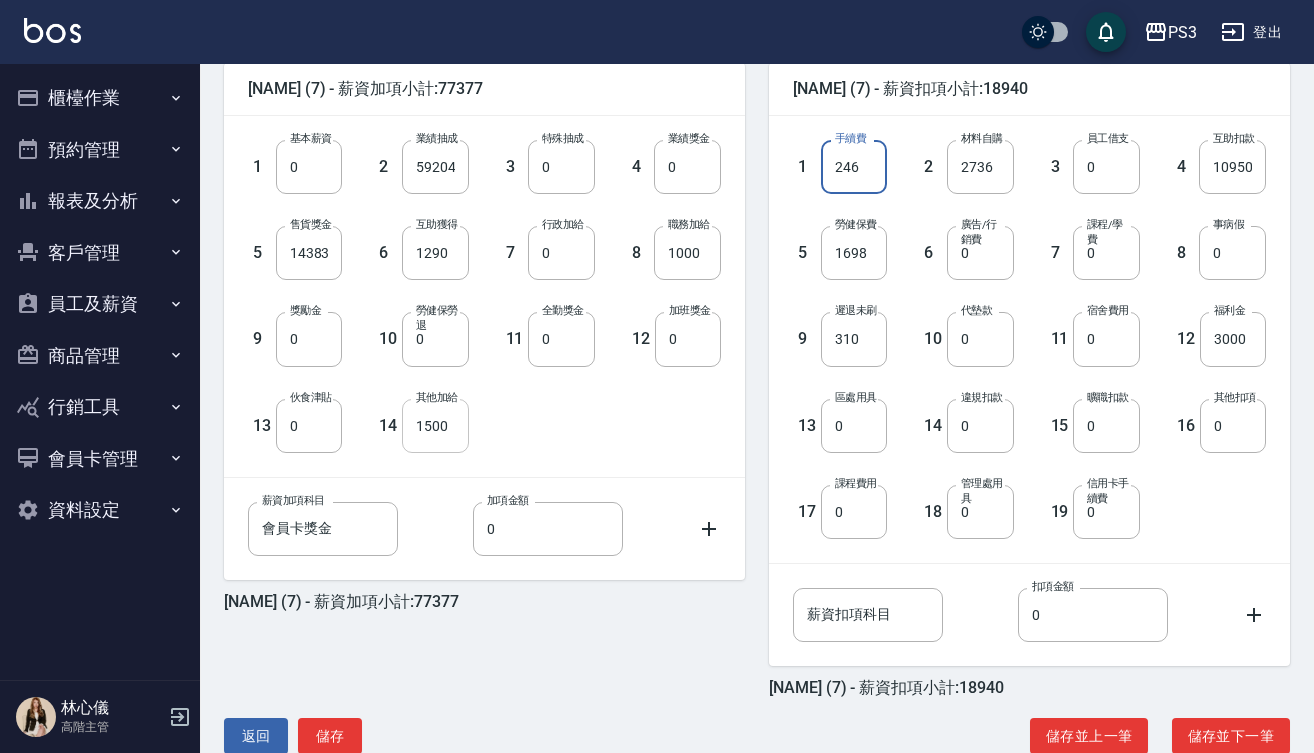 type on "246" 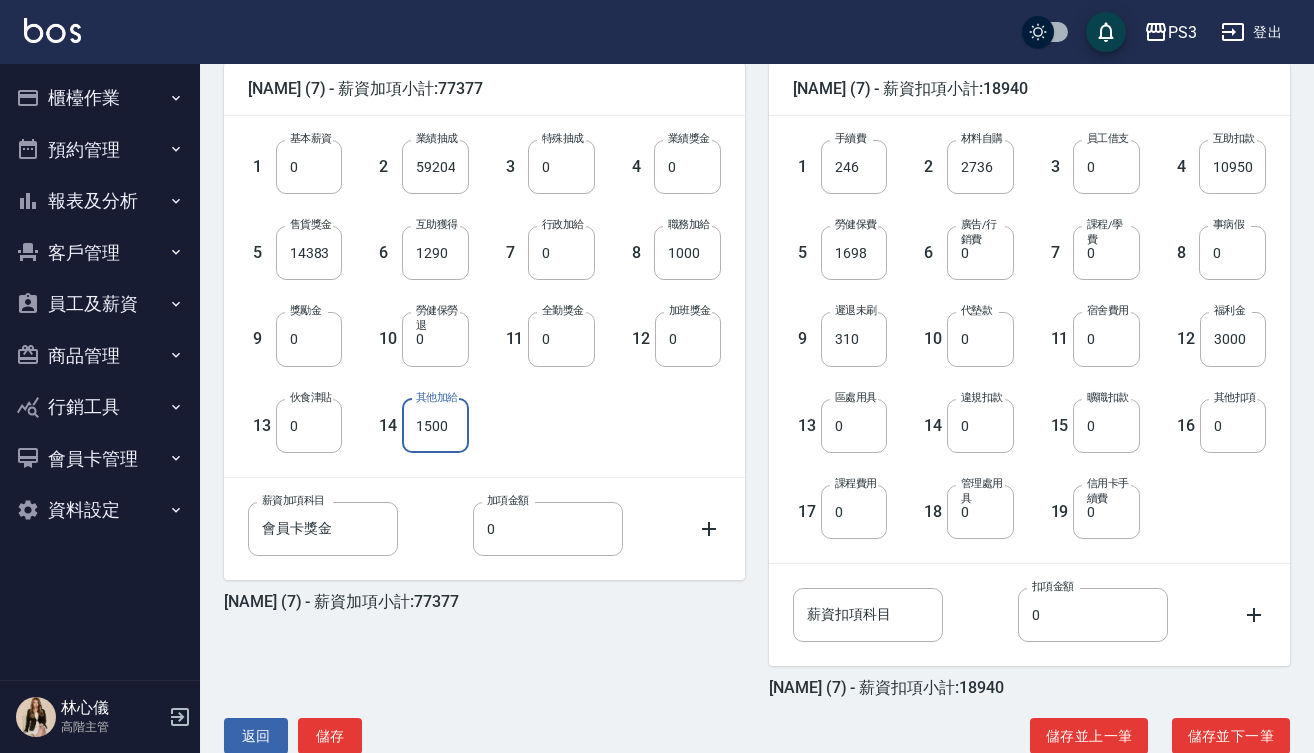 click on "1500" at bounding box center [435, 426] 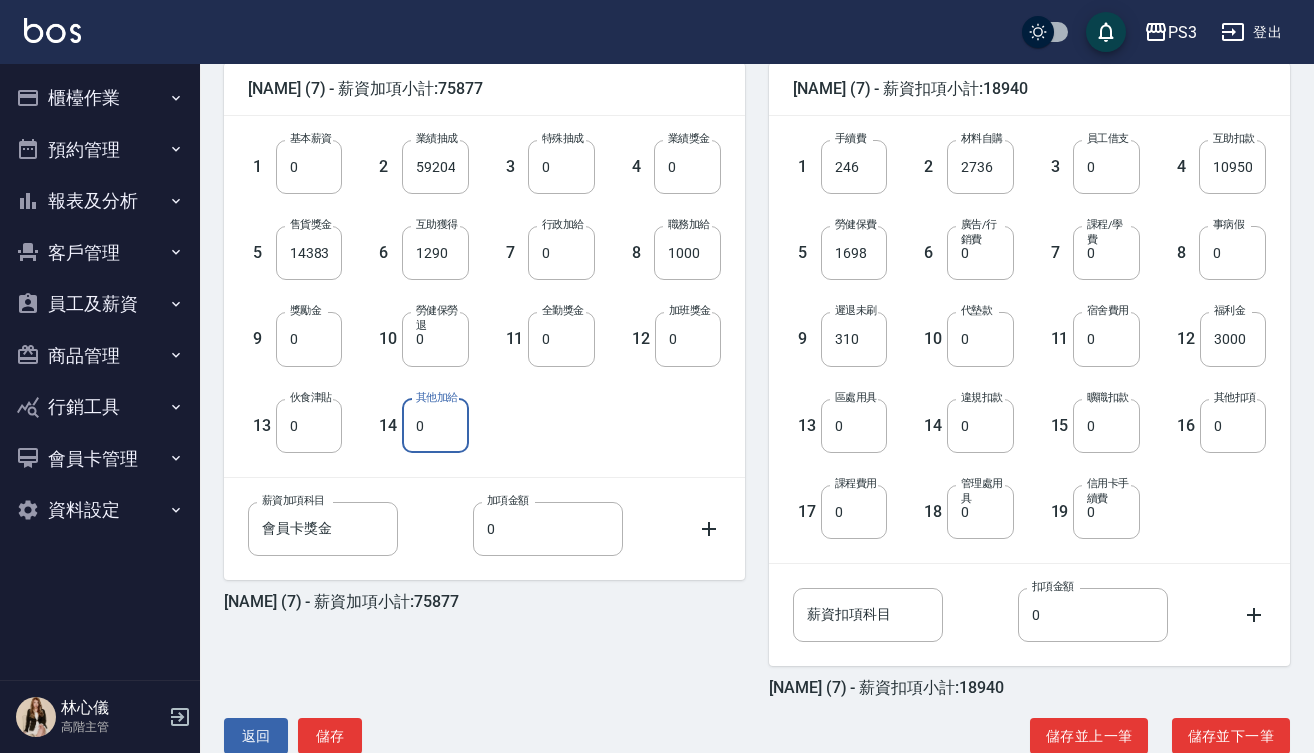 type on "0" 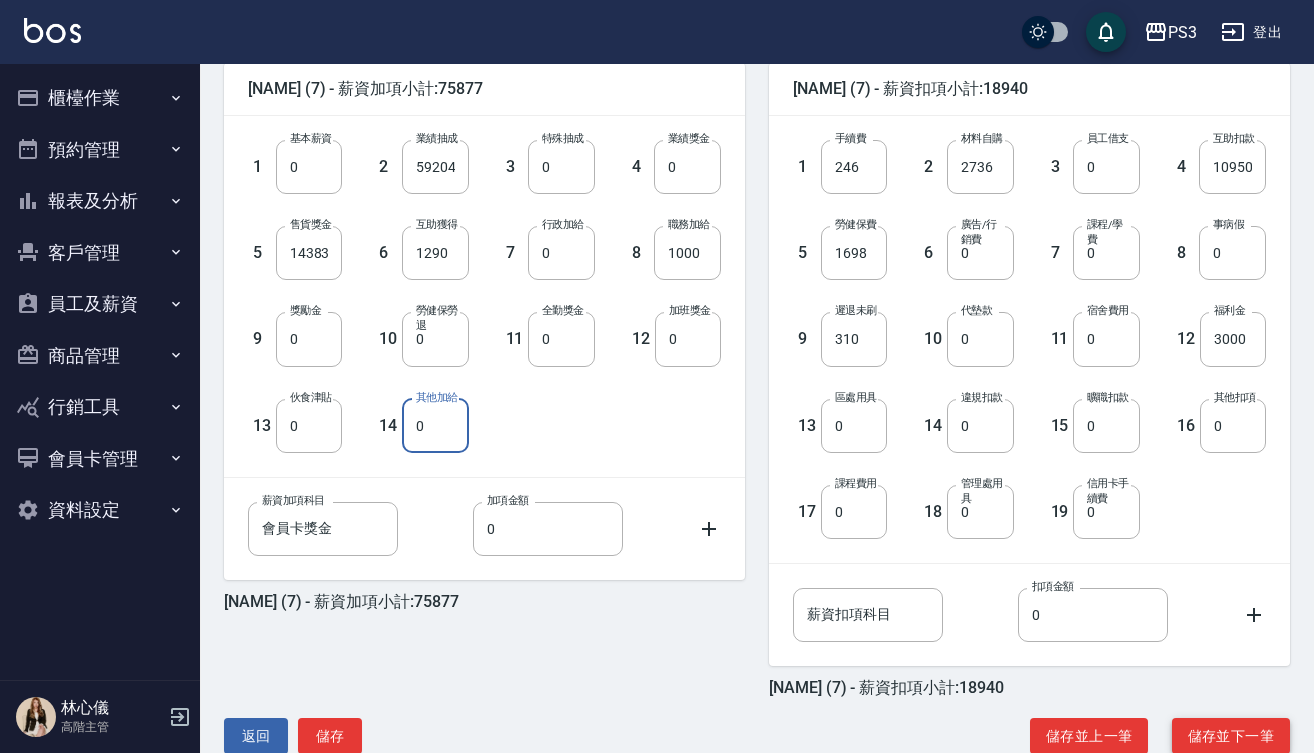 click on "儲存並下一筆" at bounding box center [1231, 736] 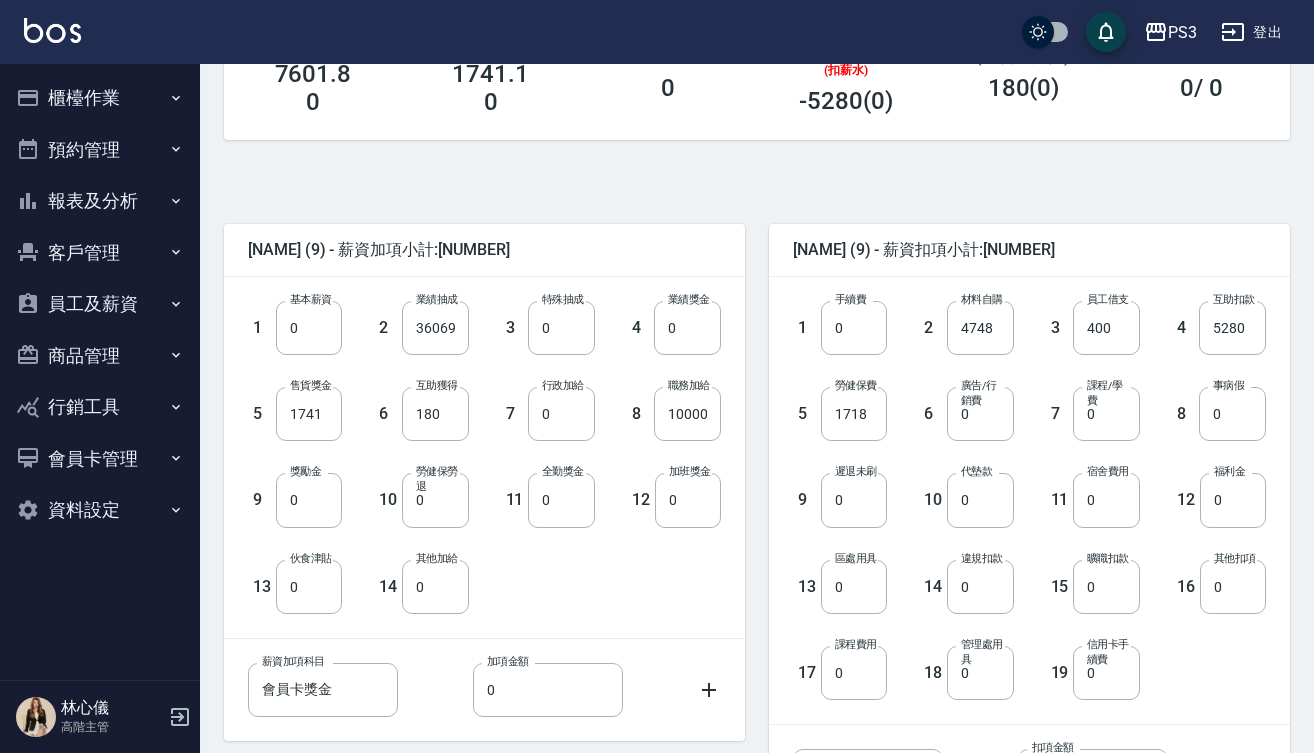 scroll, scrollTop: 354, scrollLeft: 0, axis: vertical 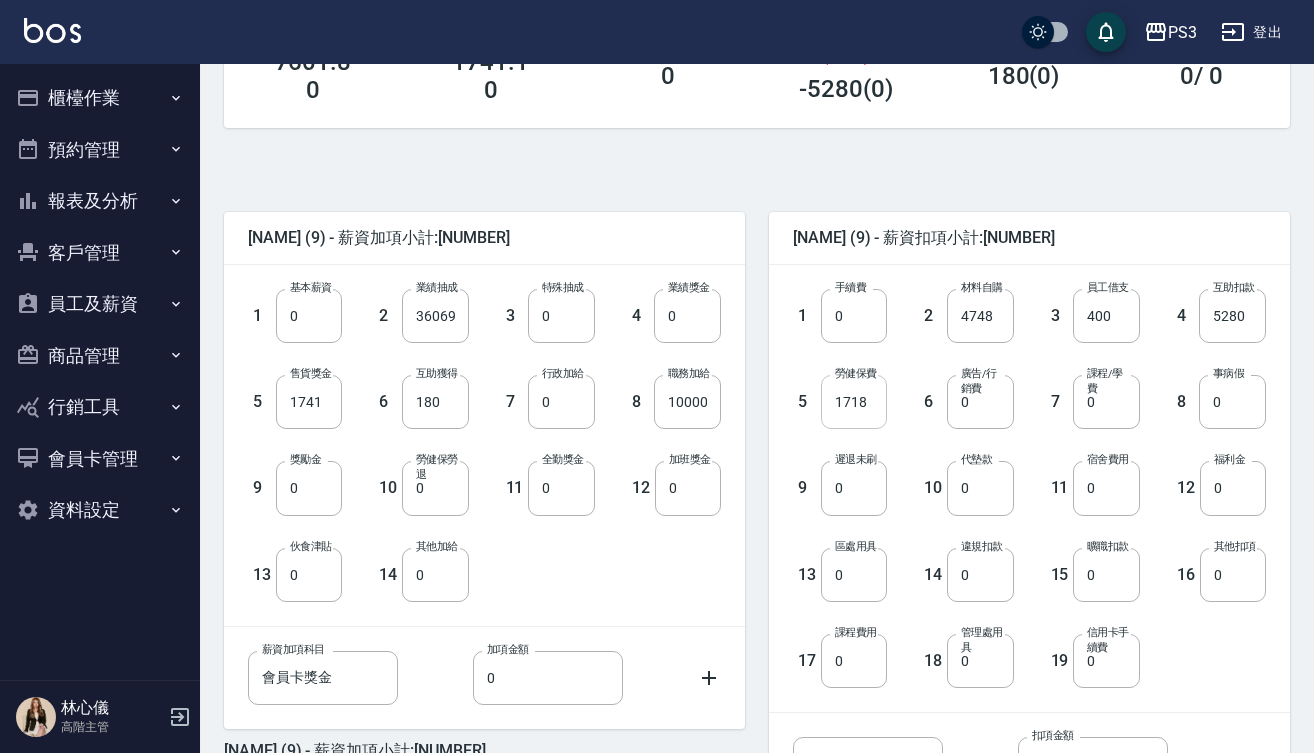 click on "1718" at bounding box center [854, 402] 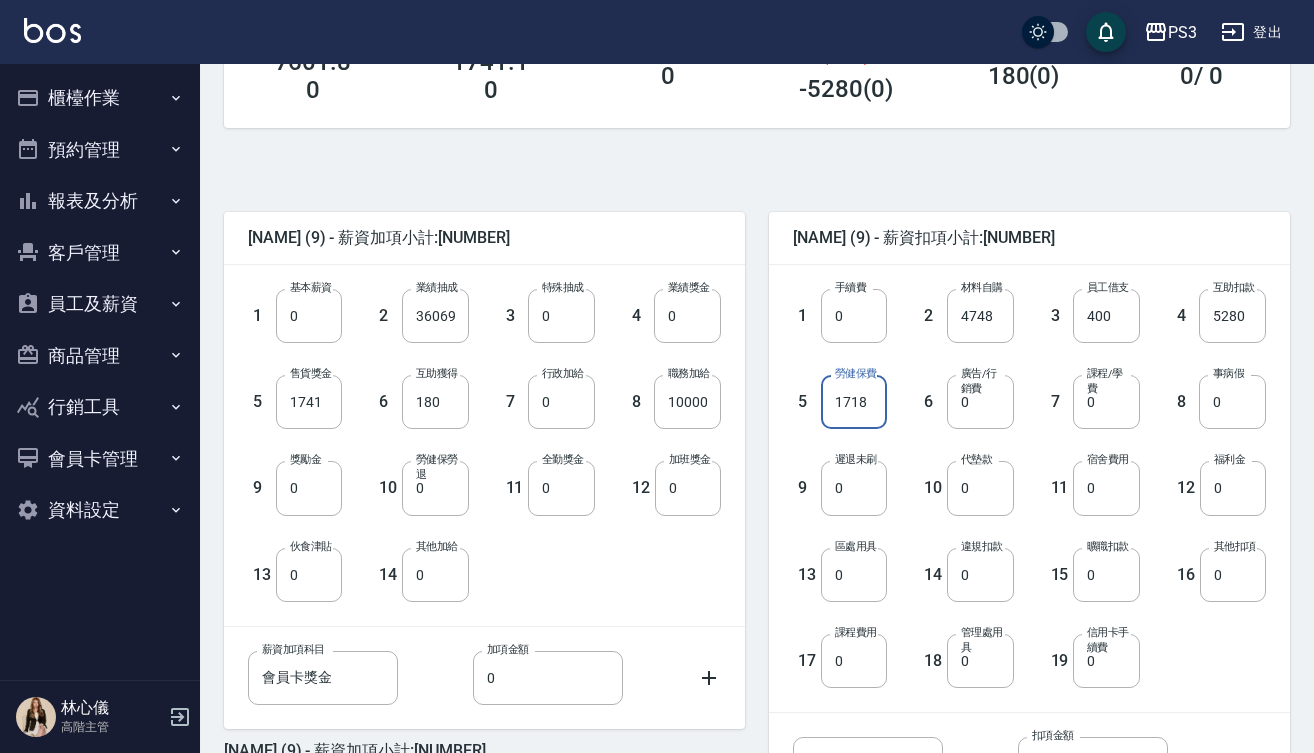 click on "1718" at bounding box center [854, 402] 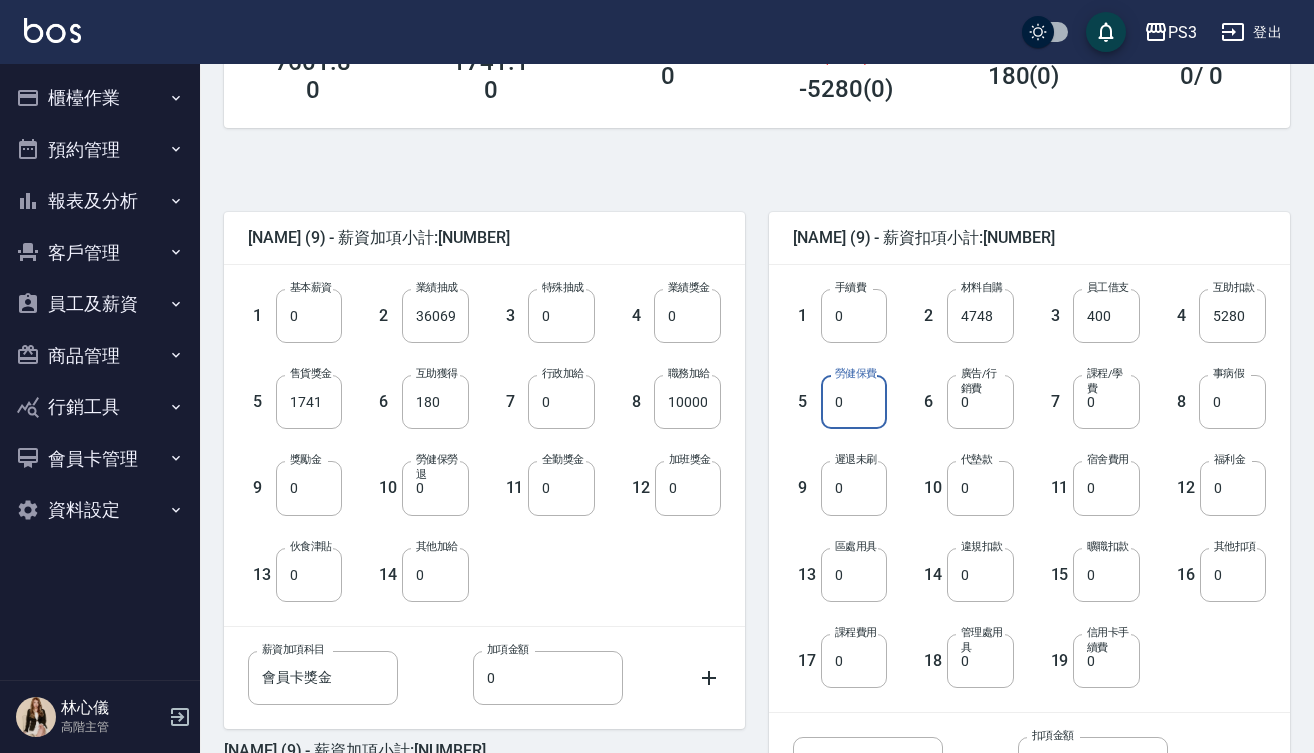 type on "0" 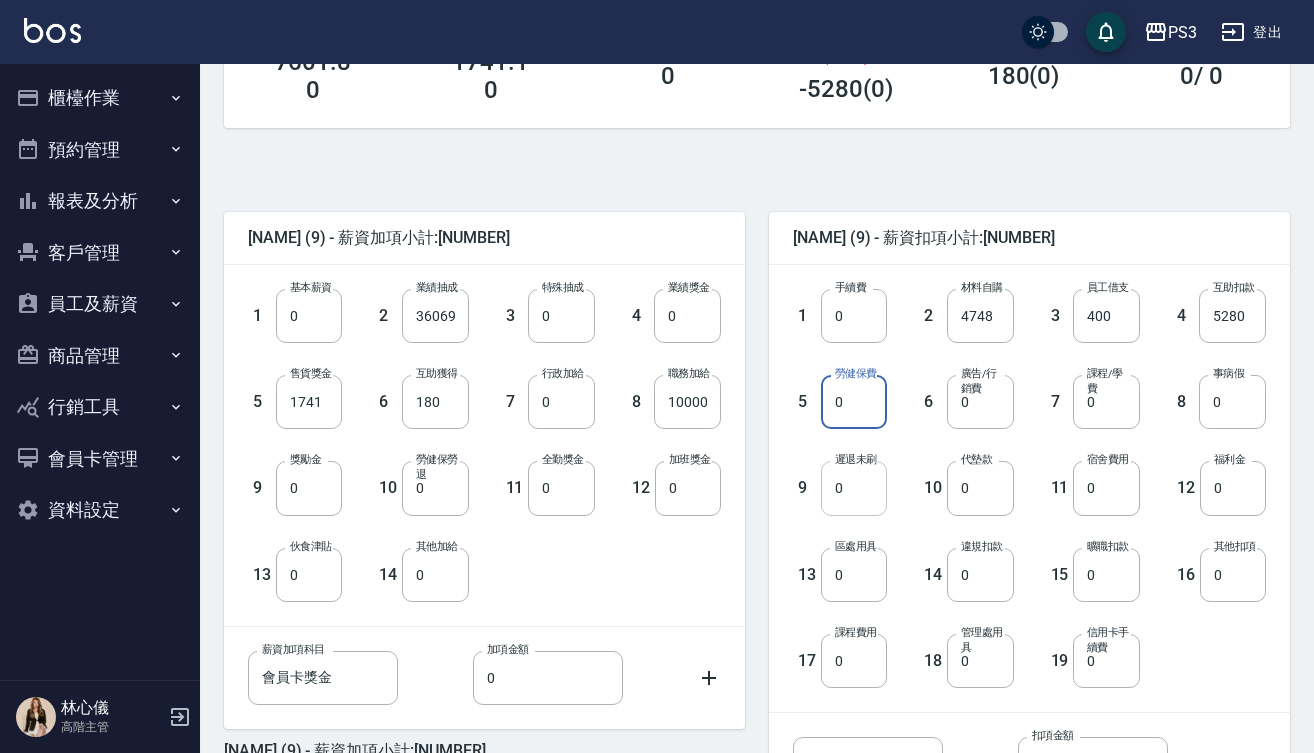 click on "0" at bounding box center [854, 488] 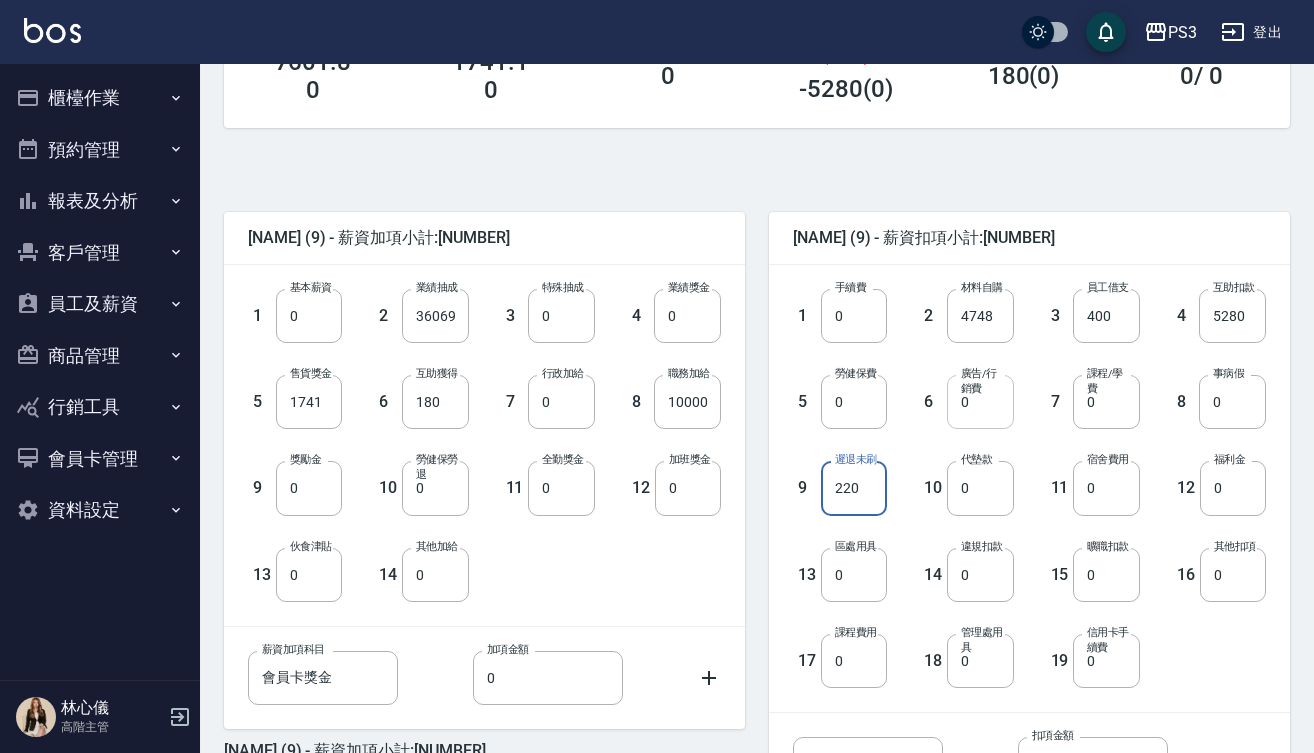 type on "220" 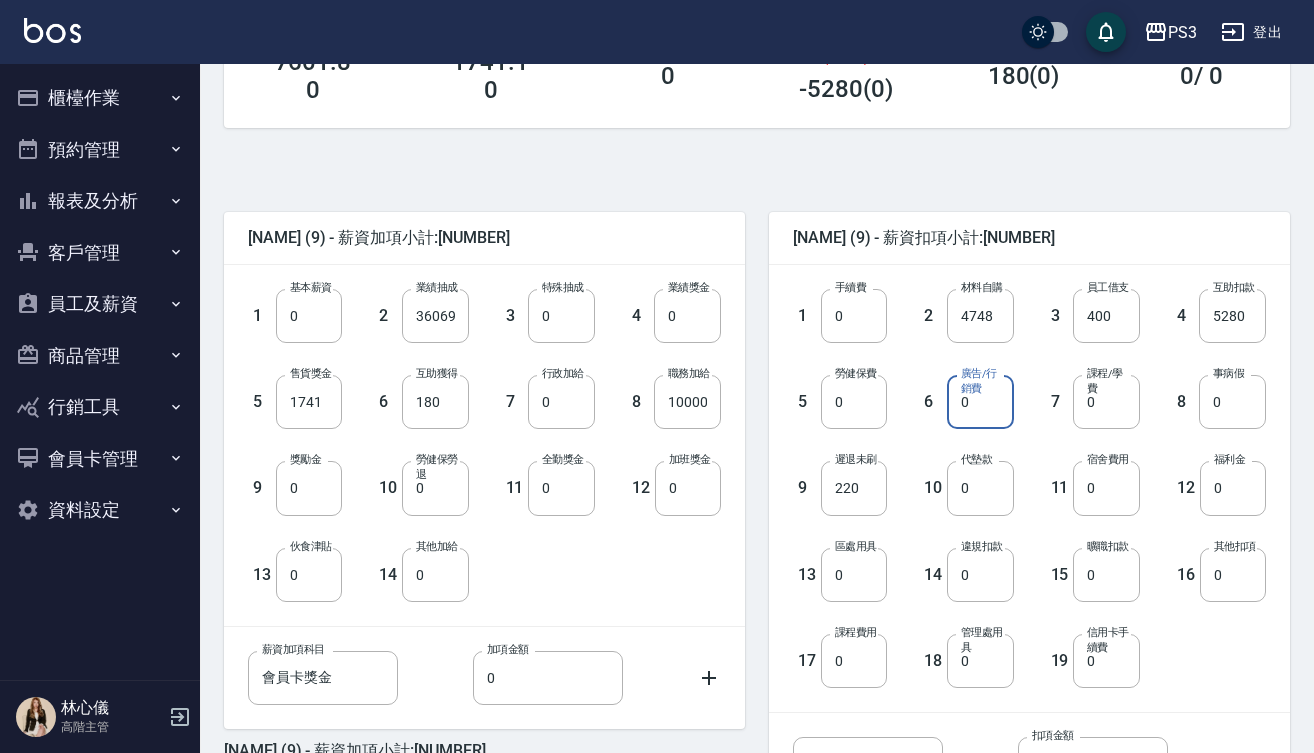 click on "0" at bounding box center (980, 402) 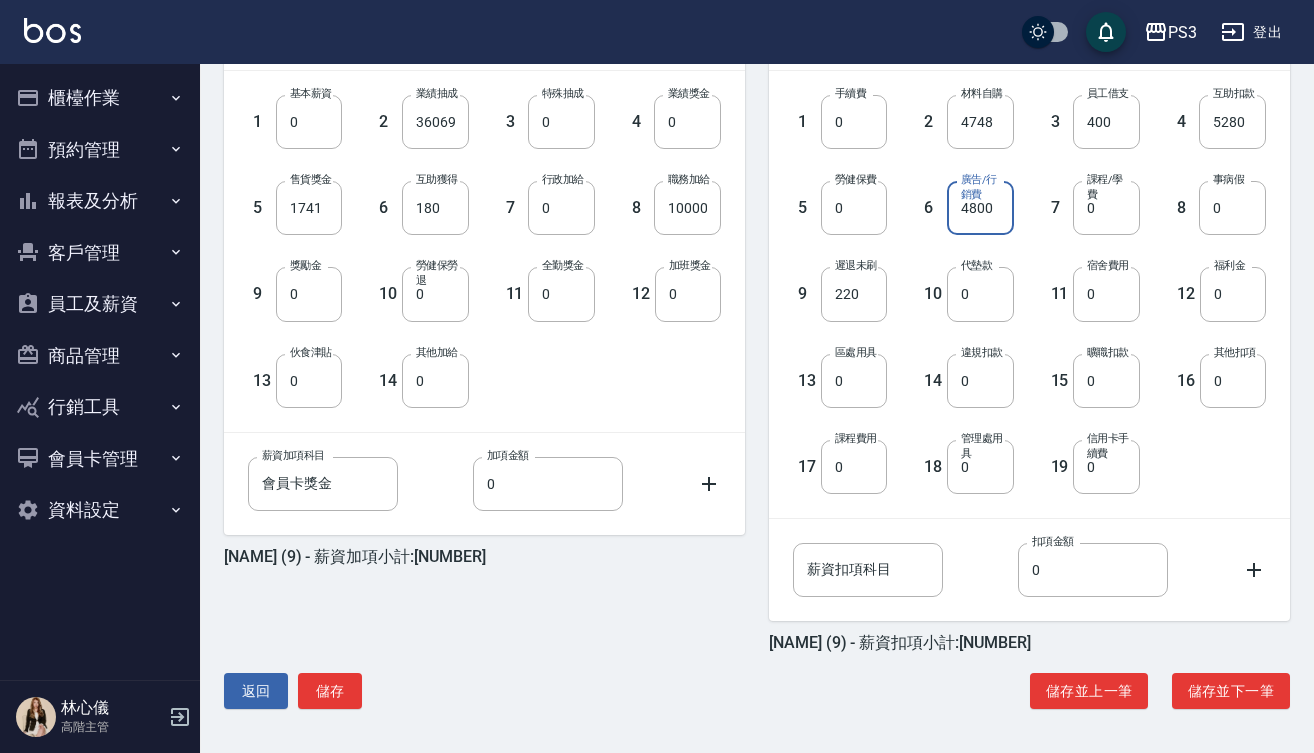 scroll, scrollTop: 548, scrollLeft: 0, axis: vertical 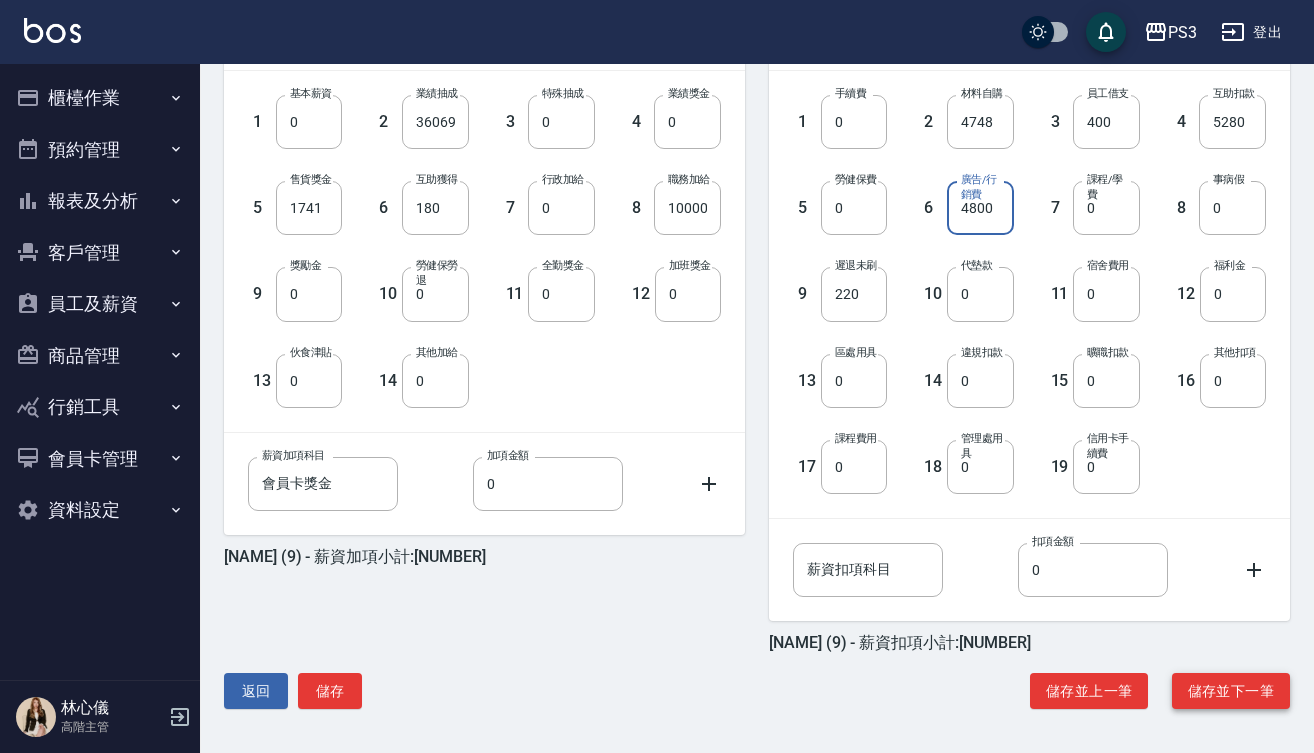 type on "4800" 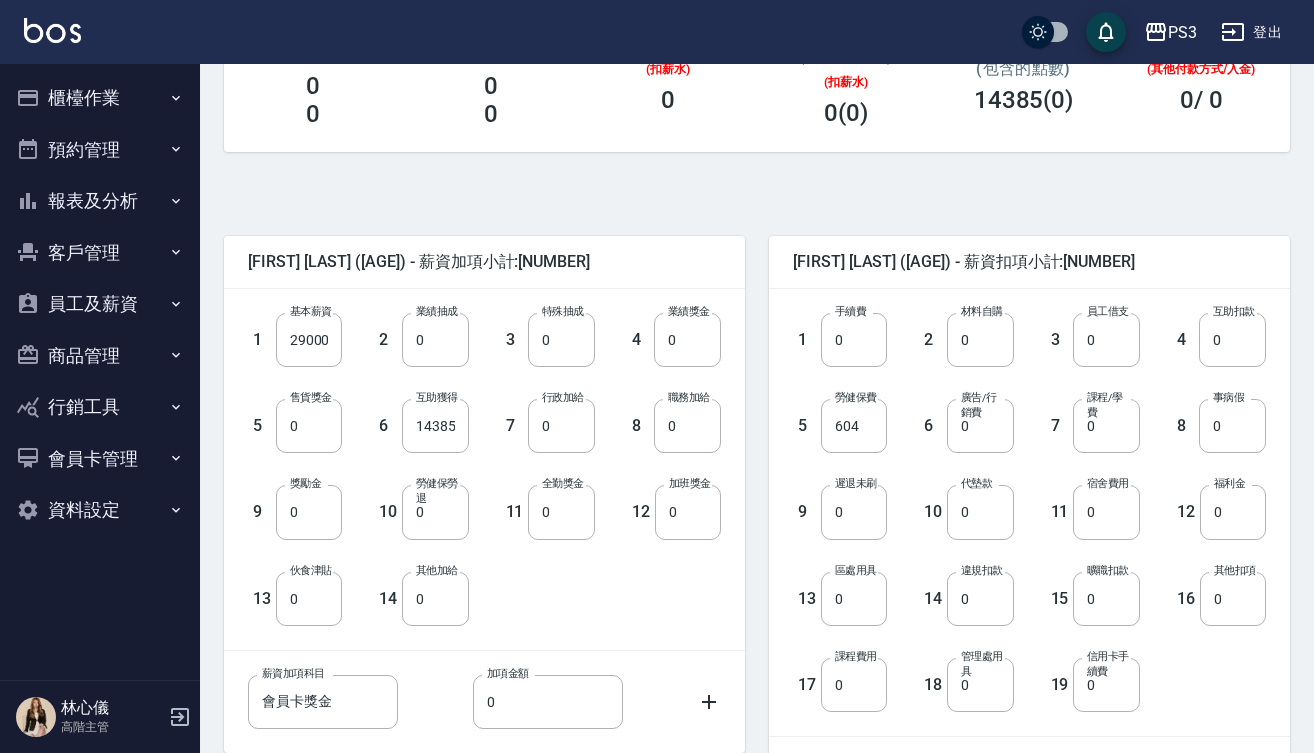 scroll, scrollTop: 337, scrollLeft: 0, axis: vertical 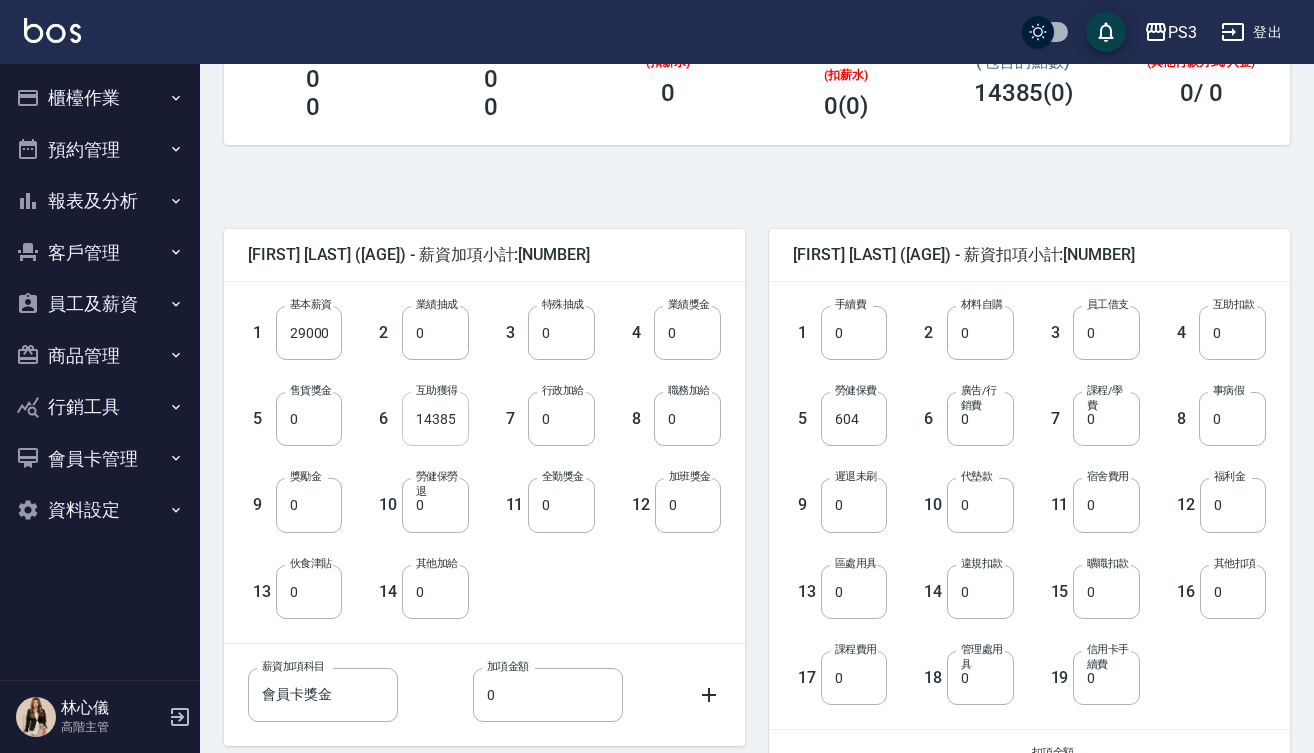 click on "14385" at bounding box center [435, 419] 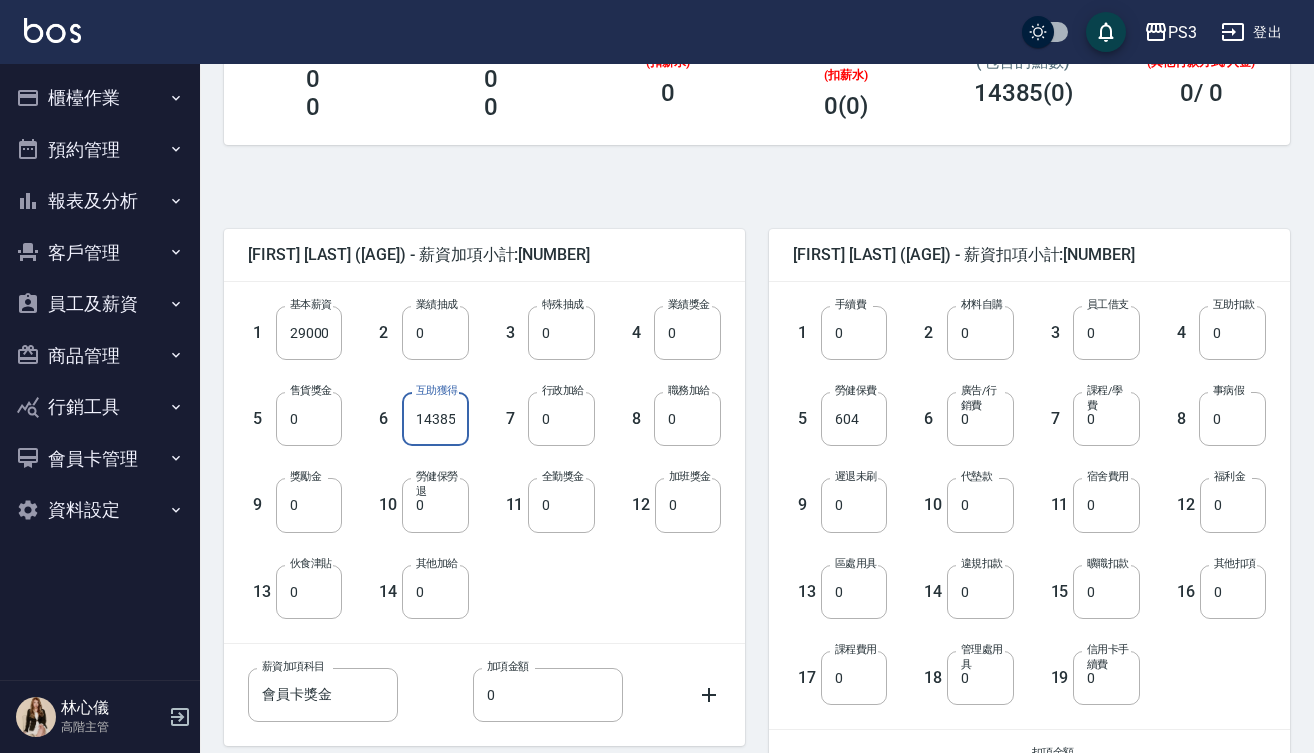 click on "14385" at bounding box center [435, 419] 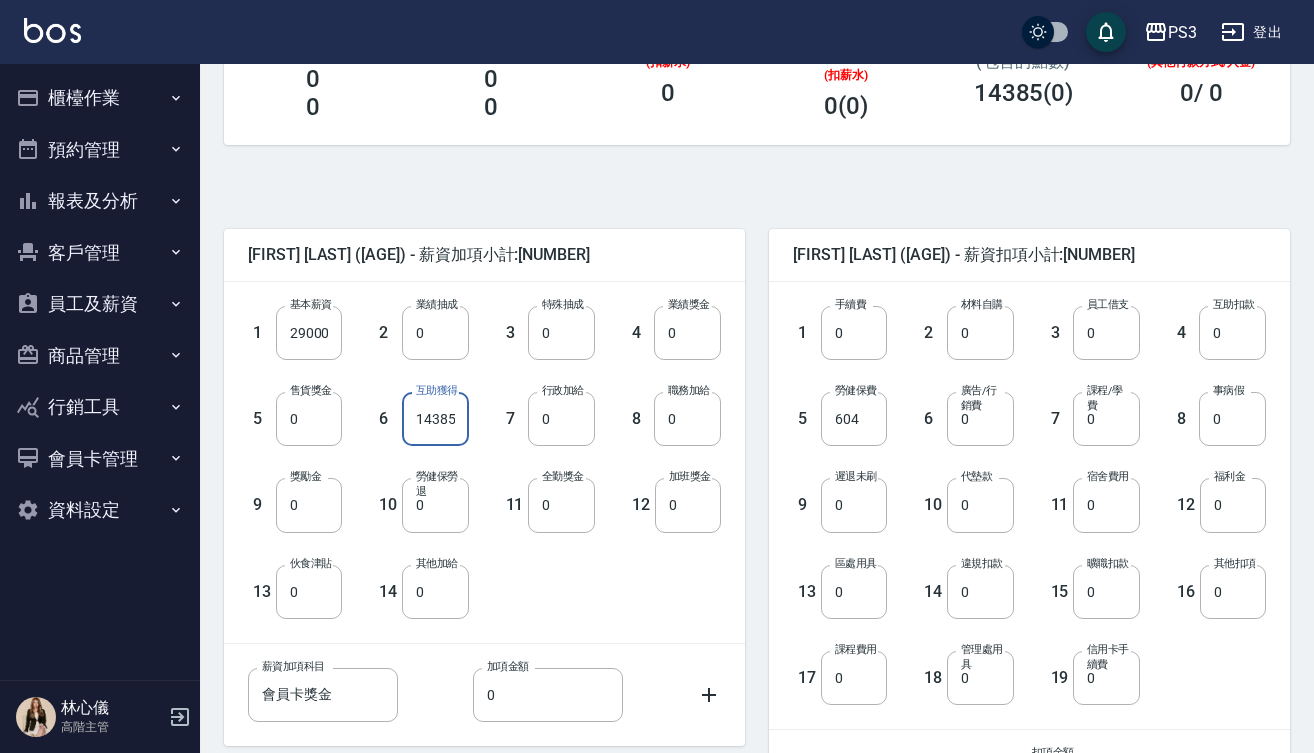 type on "0" 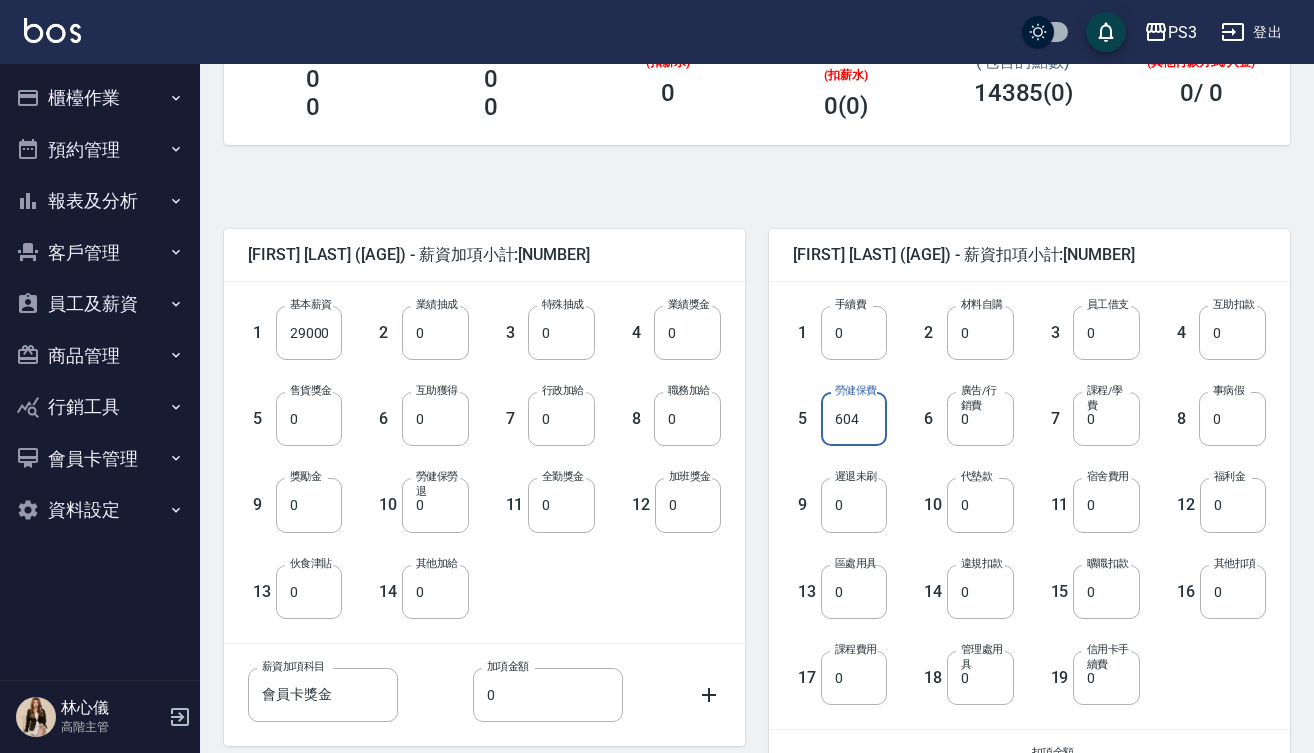 click on "604" at bounding box center [854, 419] 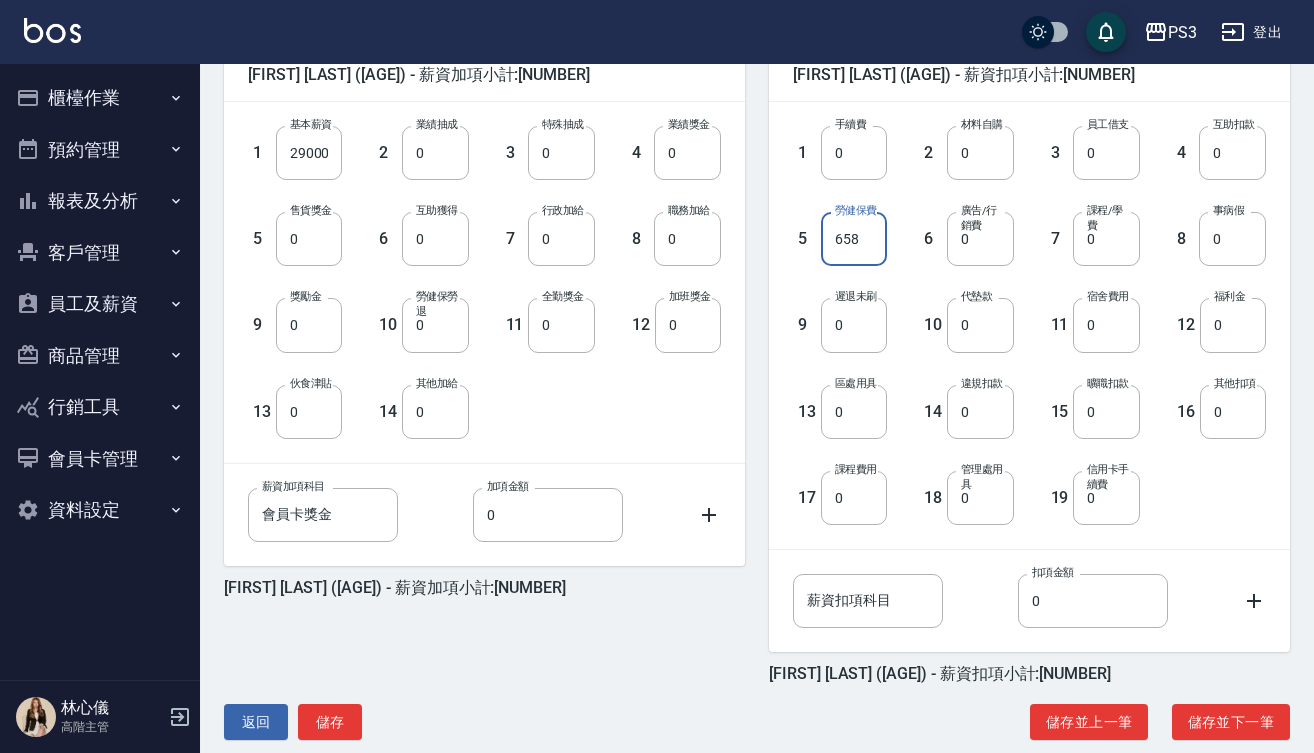 scroll, scrollTop: 528, scrollLeft: 0, axis: vertical 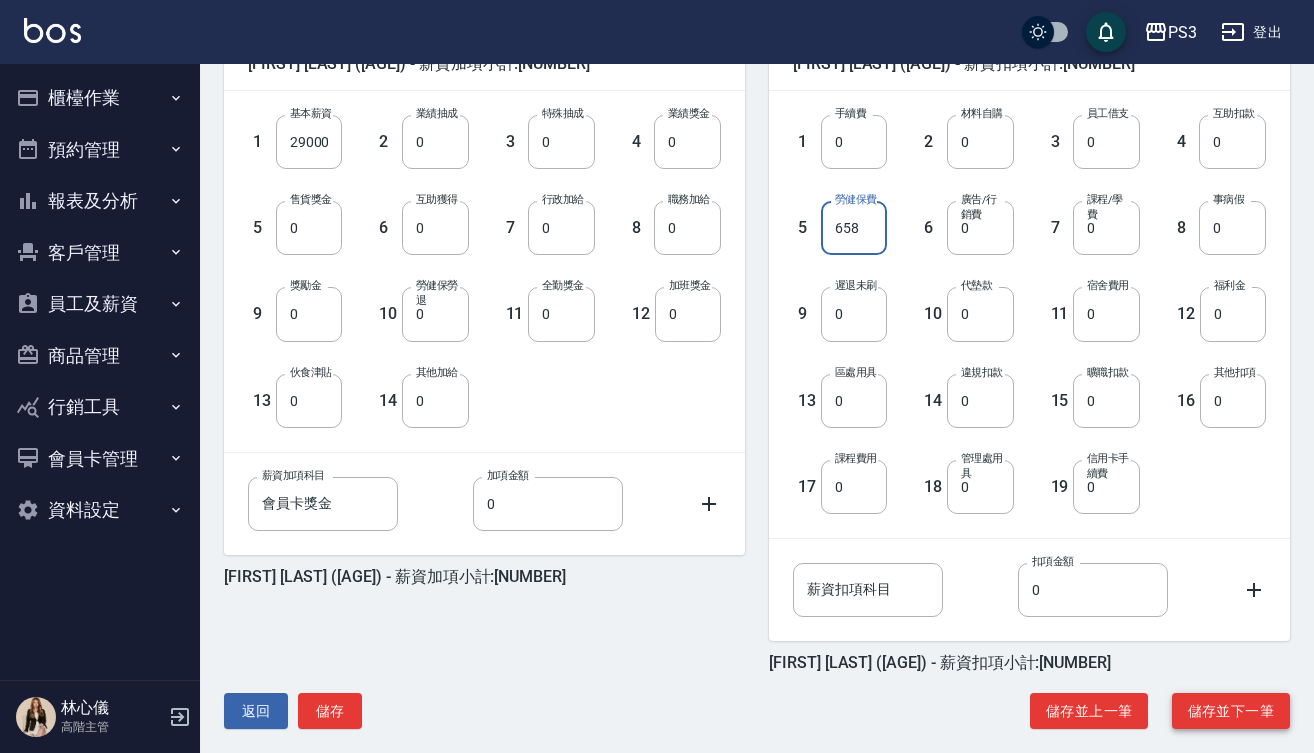 type on "658" 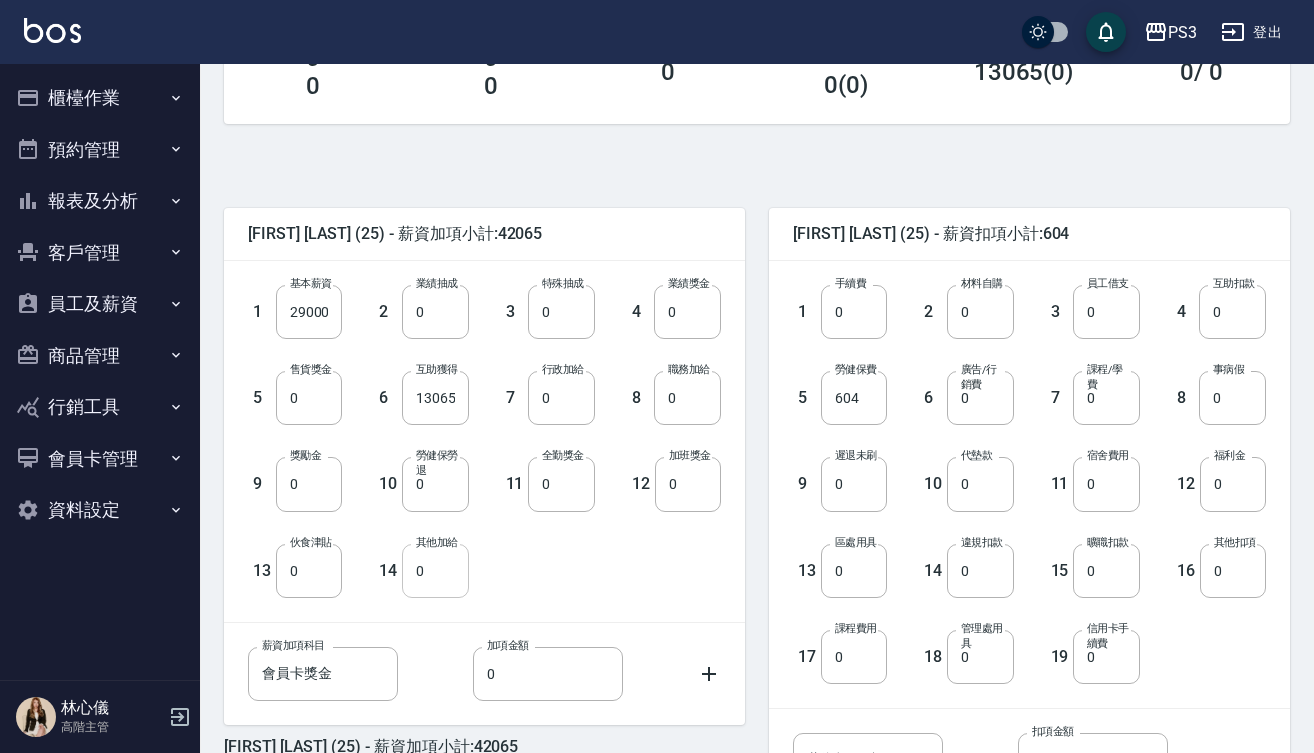 scroll, scrollTop: 386, scrollLeft: 0, axis: vertical 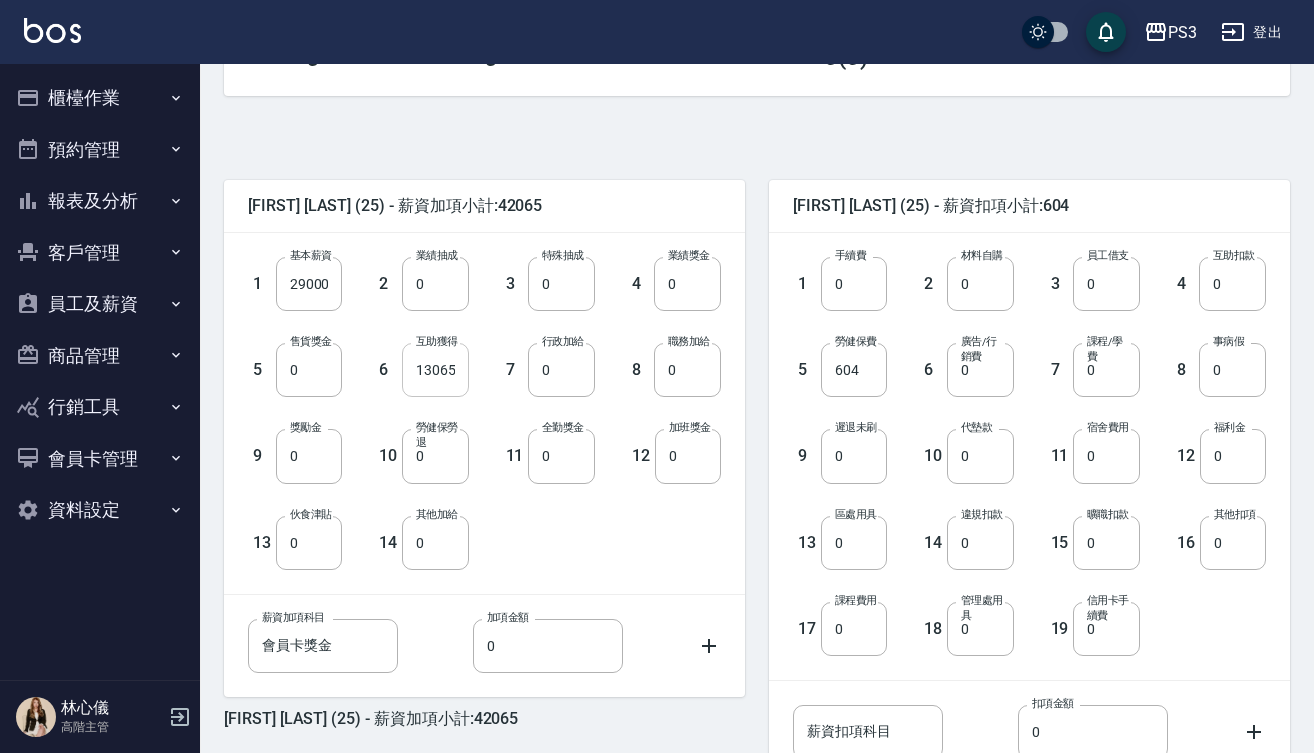 click on "13065" at bounding box center [435, 370] 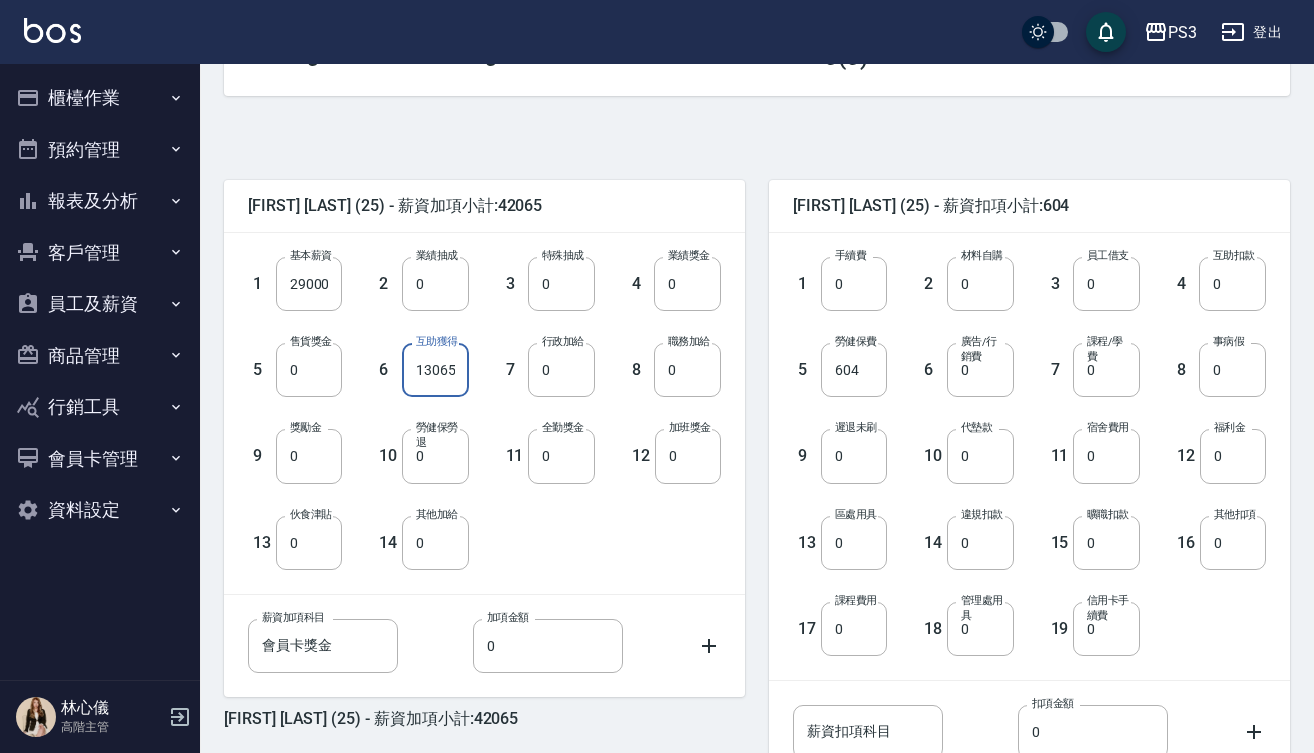 click on "13065" at bounding box center [435, 370] 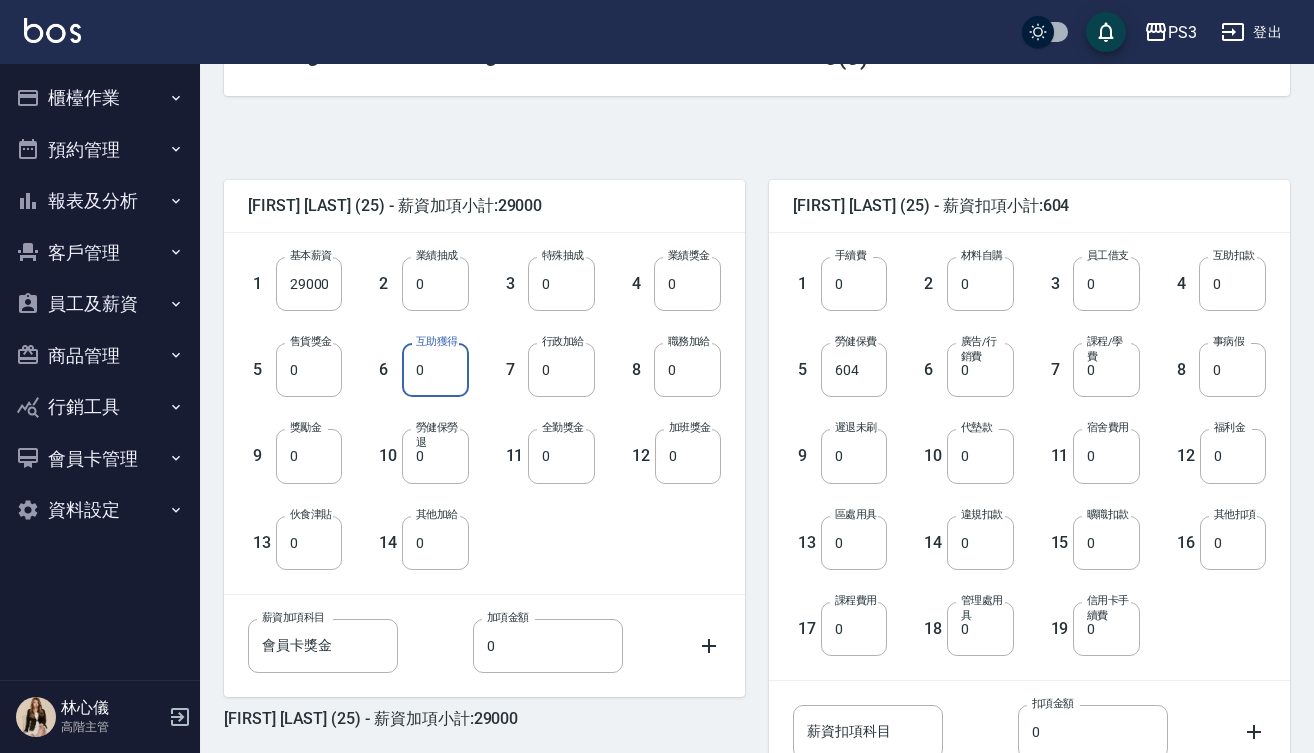 type on "0" 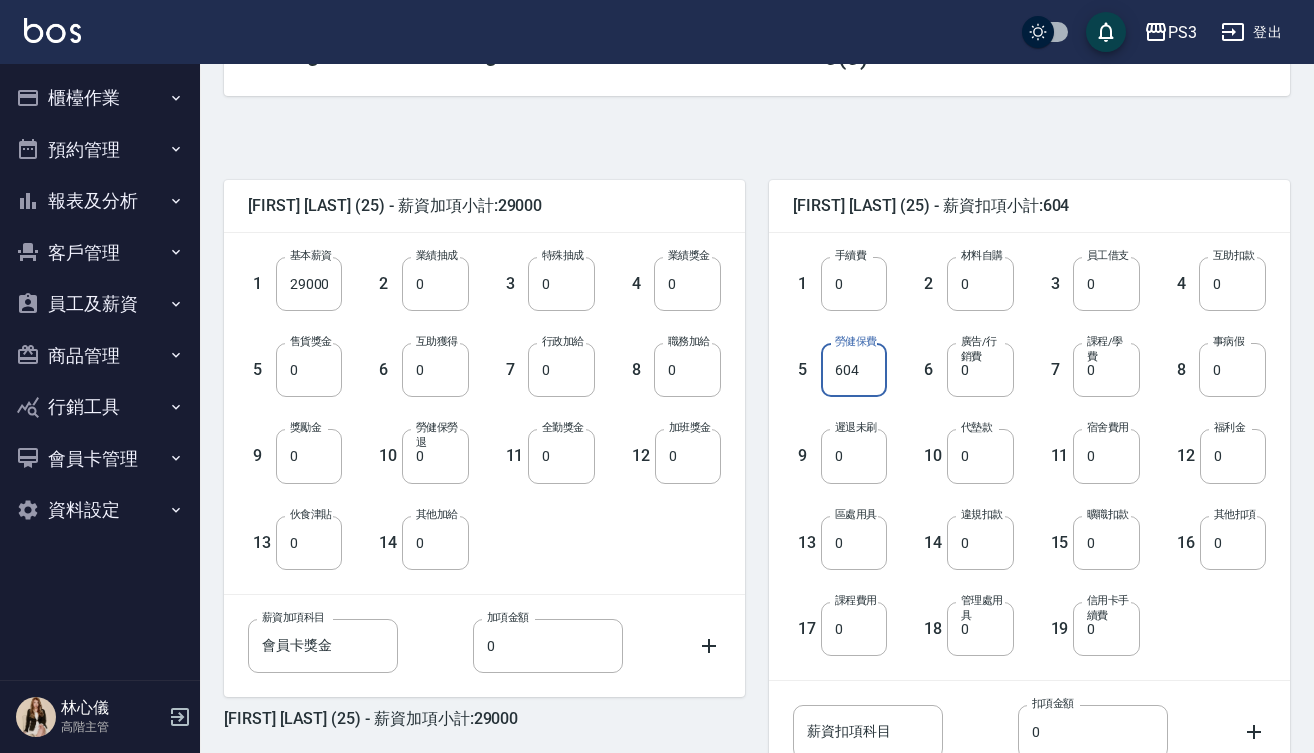 click on "604" at bounding box center [854, 370] 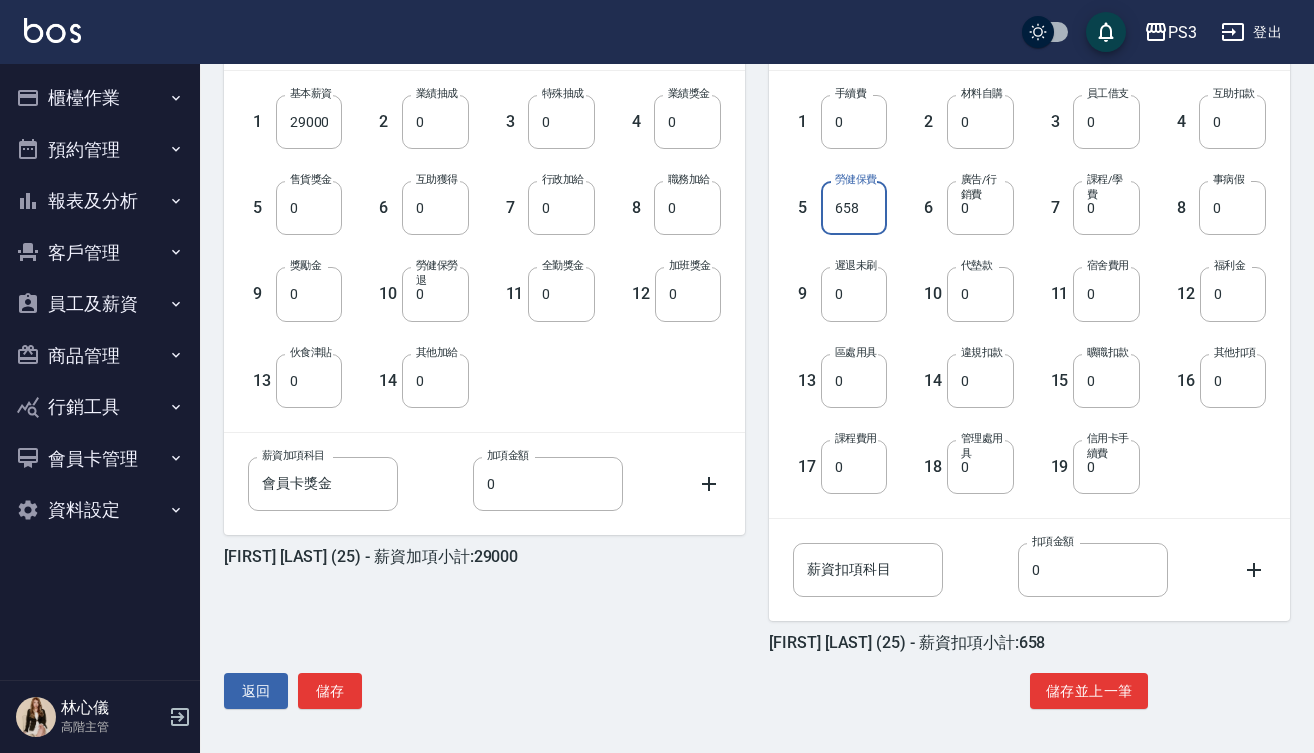 scroll, scrollTop: 548, scrollLeft: 0, axis: vertical 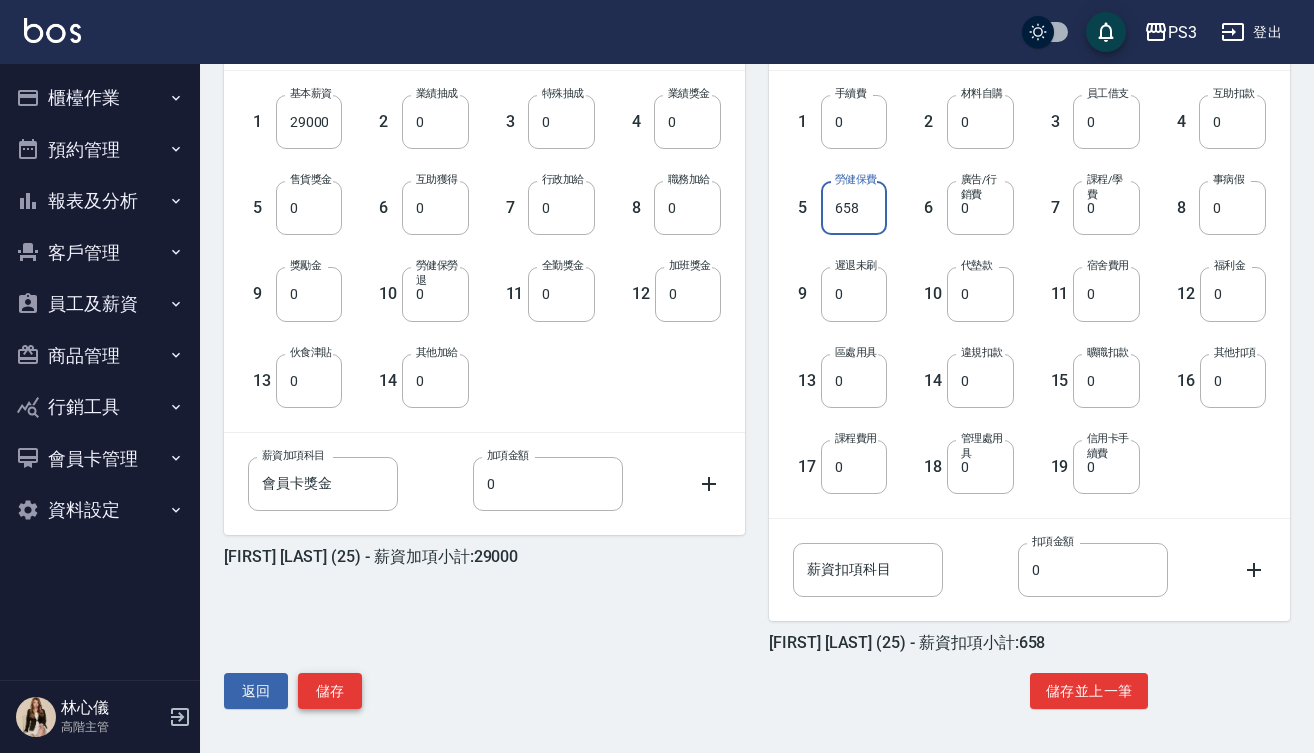 type on "658" 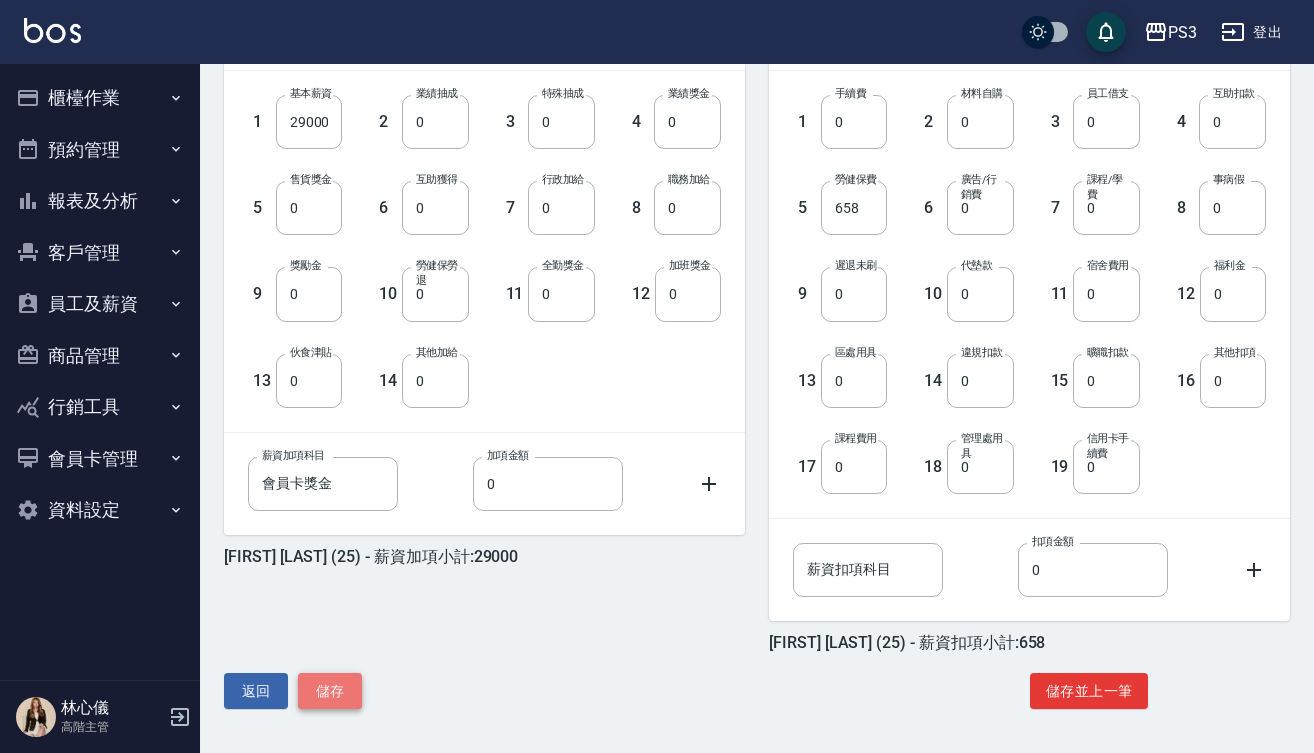 click on "儲存" at bounding box center [330, 691] 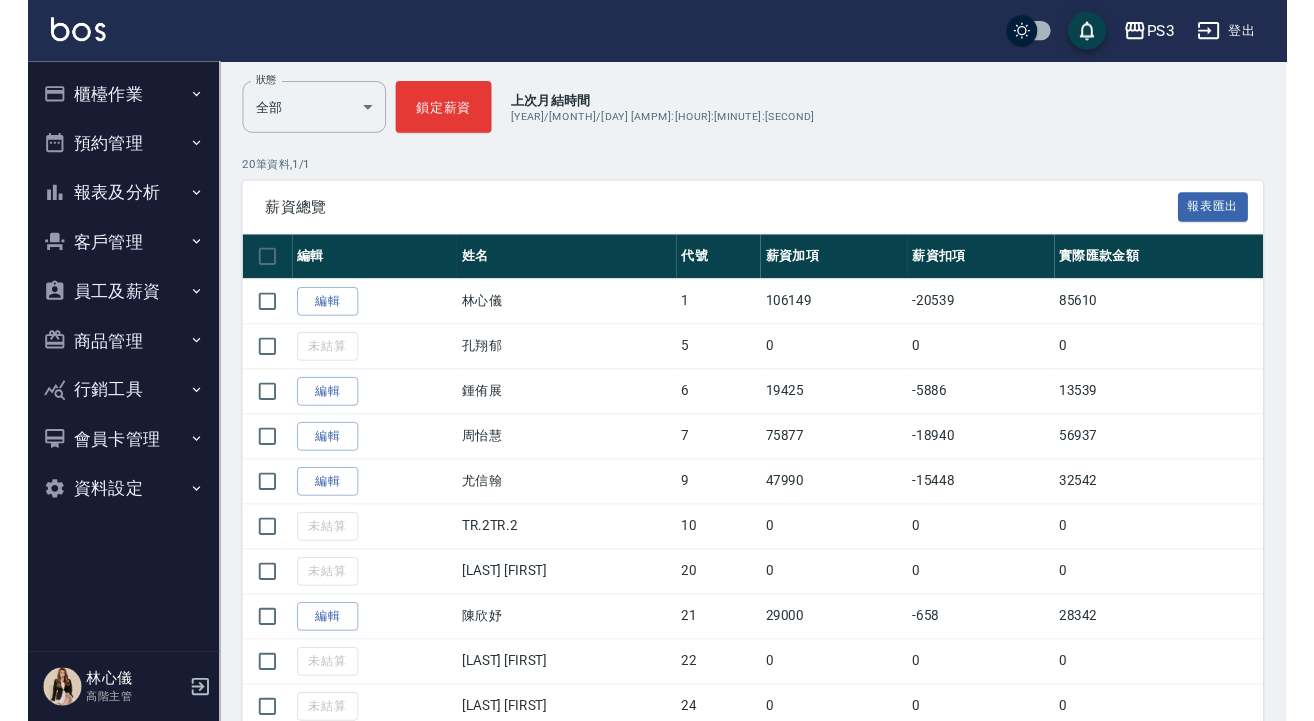 scroll, scrollTop: 267, scrollLeft: 0, axis: vertical 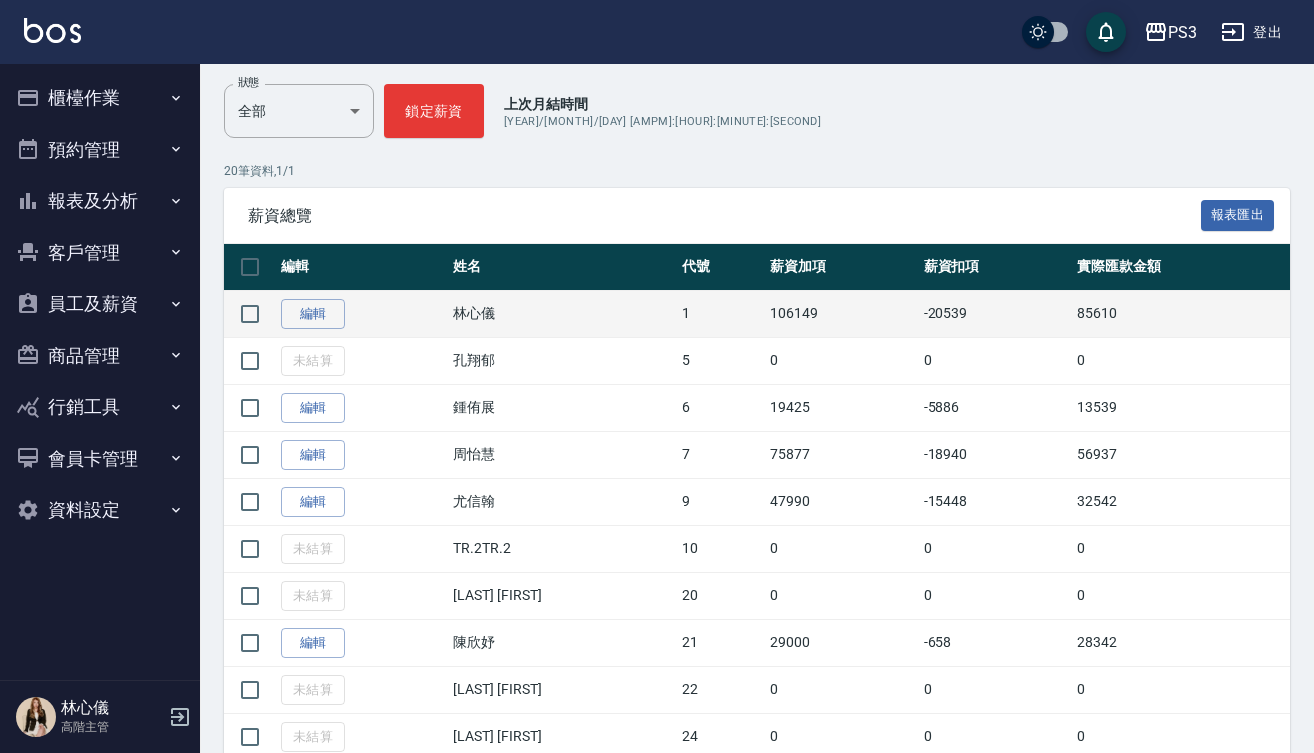 click on "1" at bounding box center (721, 313) 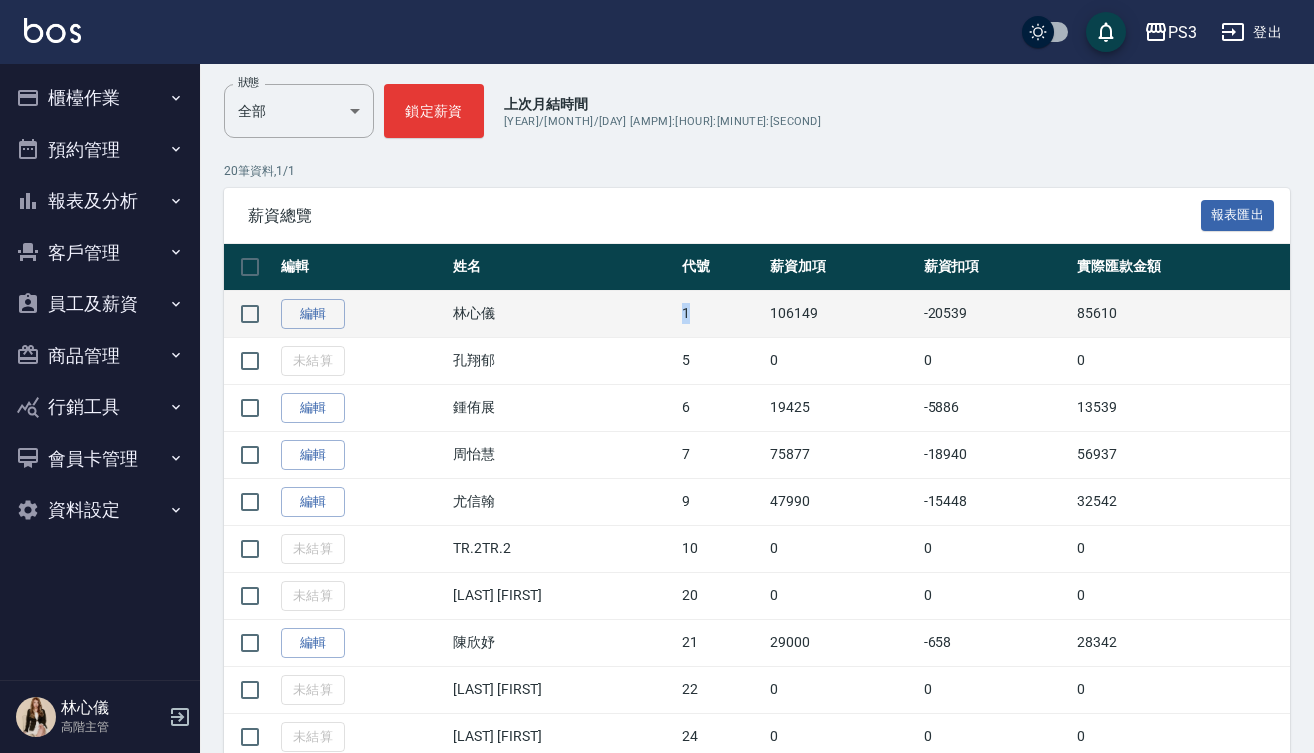 click on "1" at bounding box center (721, 313) 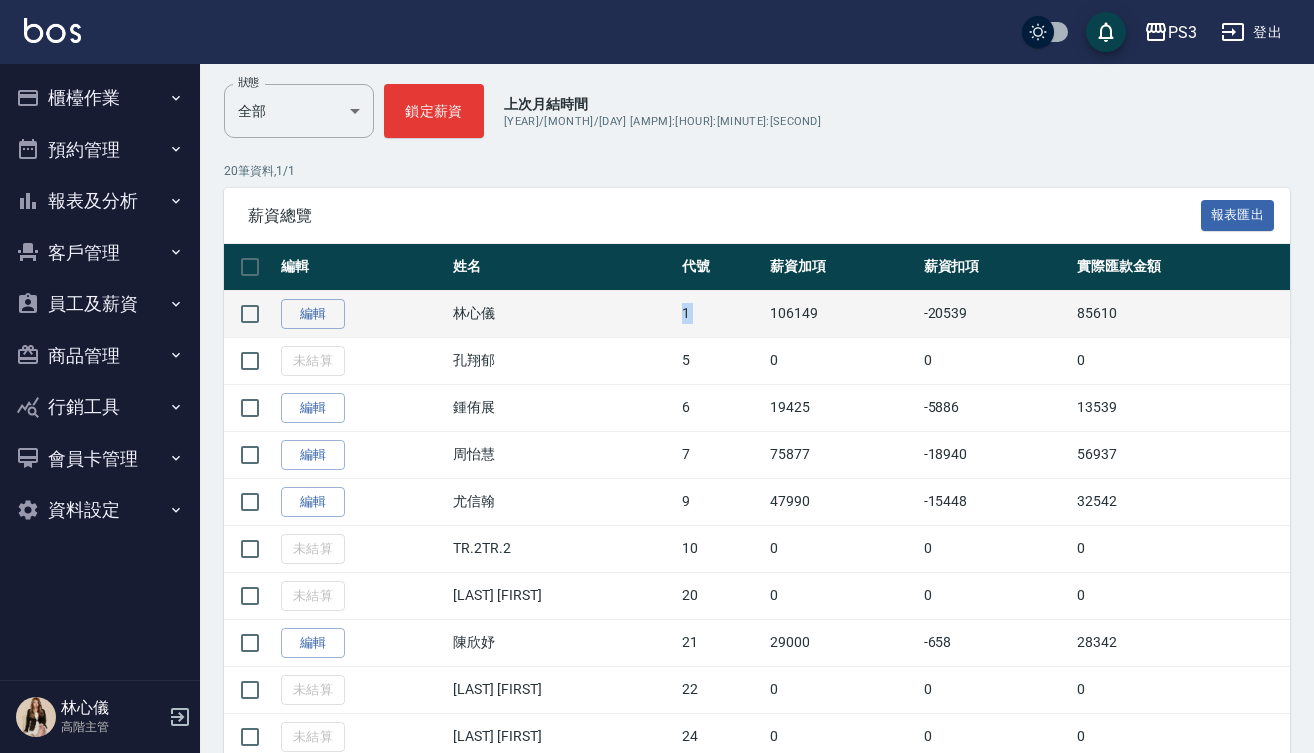 click on "1" at bounding box center [721, 313] 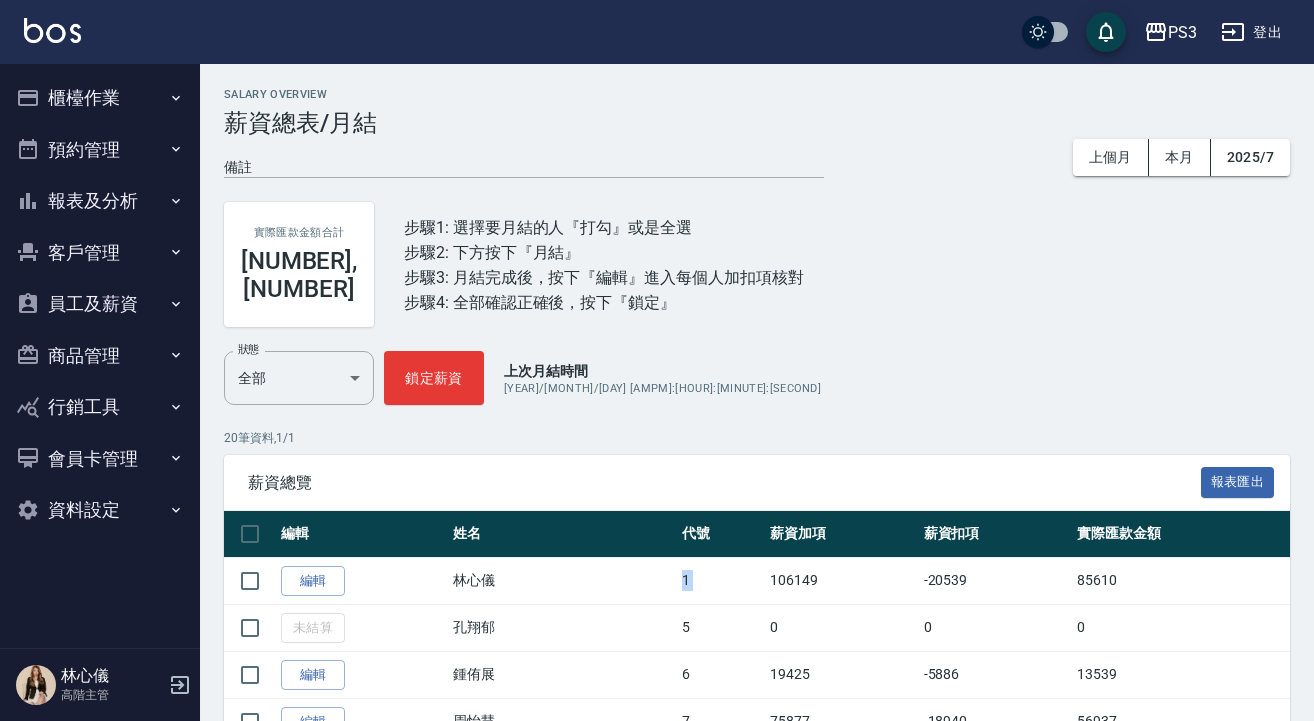 scroll, scrollTop: 0, scrollLeft: 0, axis: both 